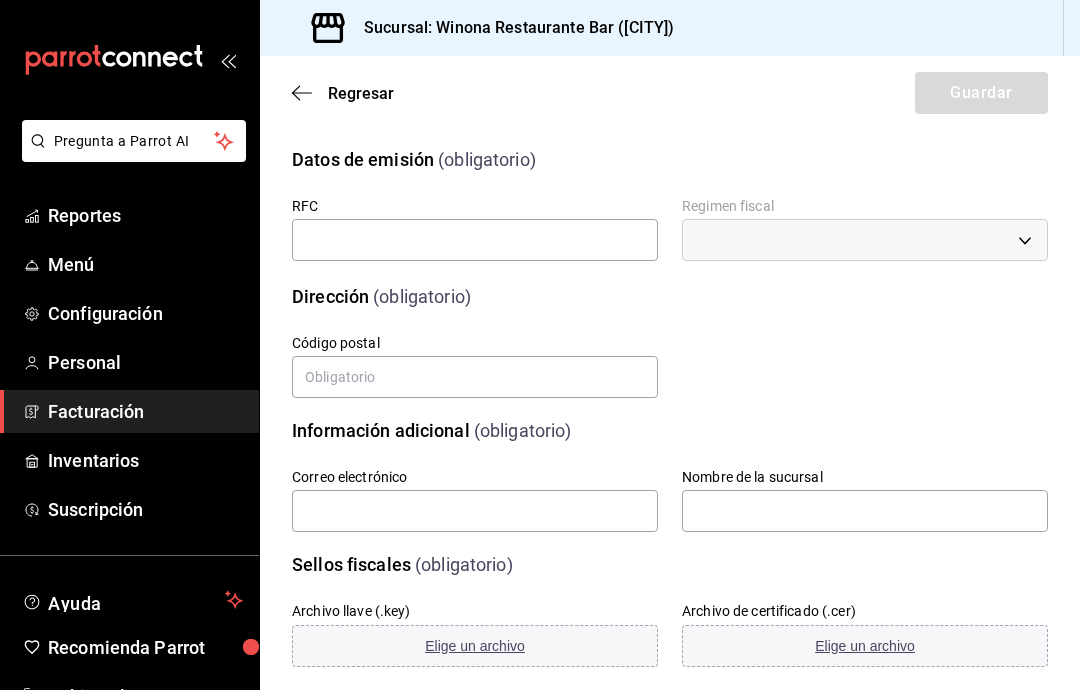 scroll, scrollTop: 0, scrollLeft: 0, axis: both 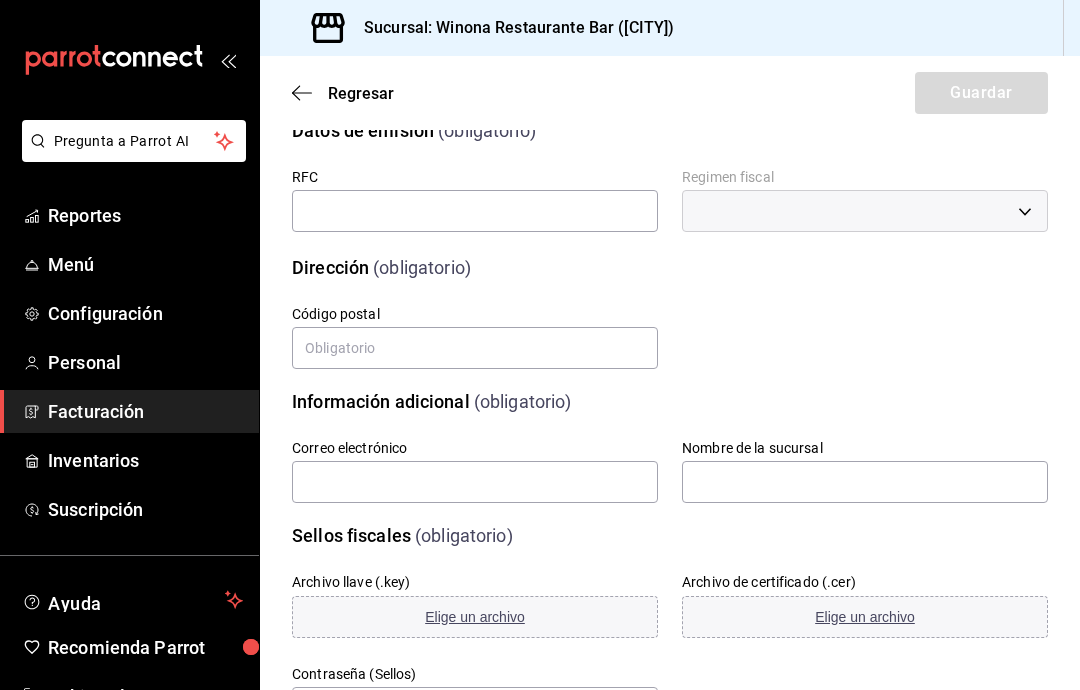 click on "Inventarios" at bounding box center (145, 460) 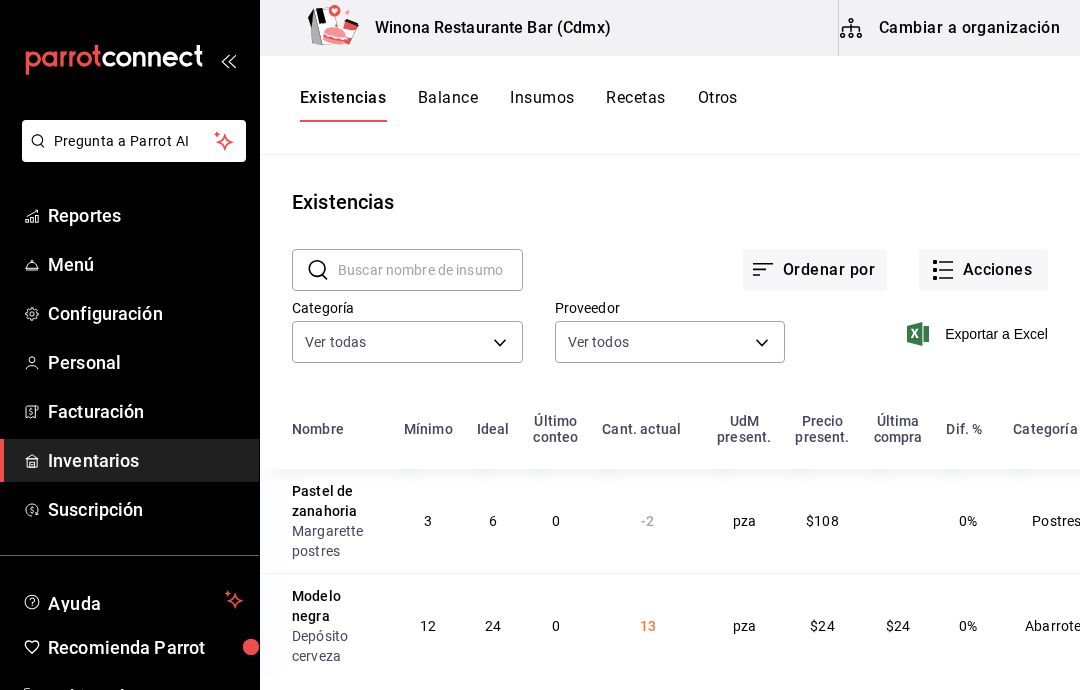 click on "Acciones" at bounding box center (983, 270) 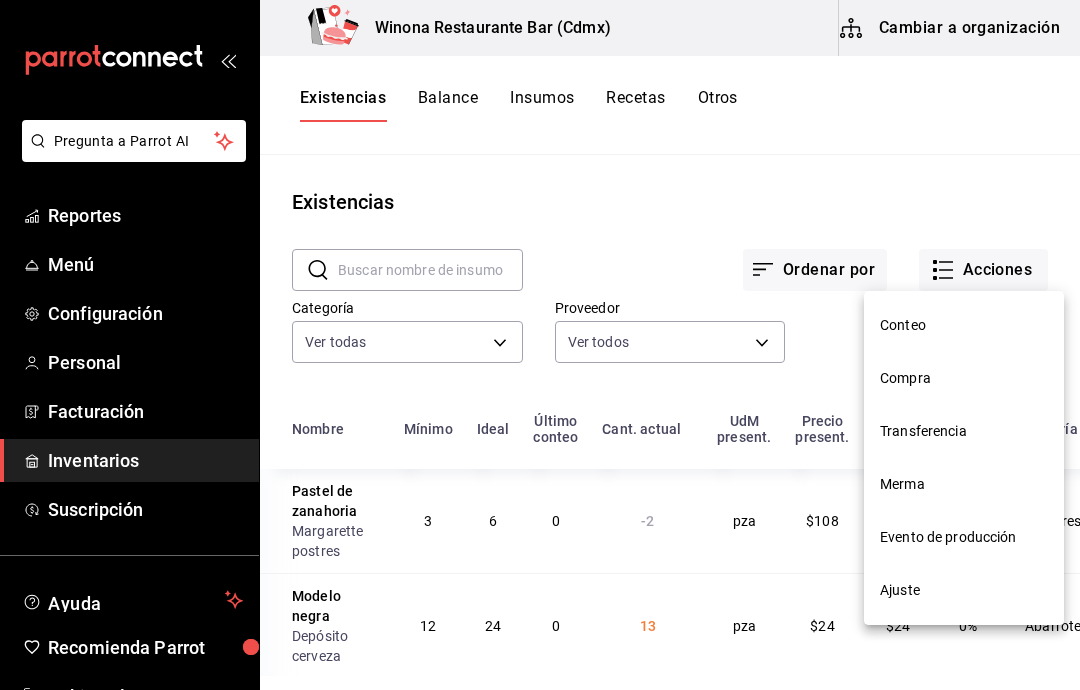click on "Compra" at bounding box center [964, 378] 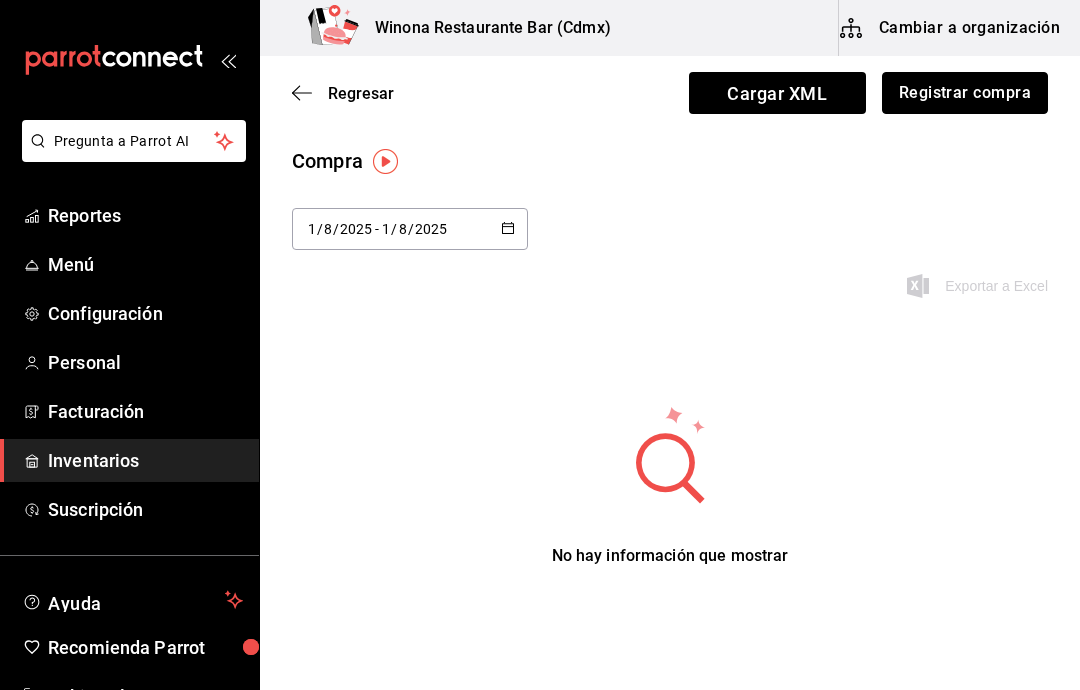 click on "Registrar compra" at bounding box center (965, 93) 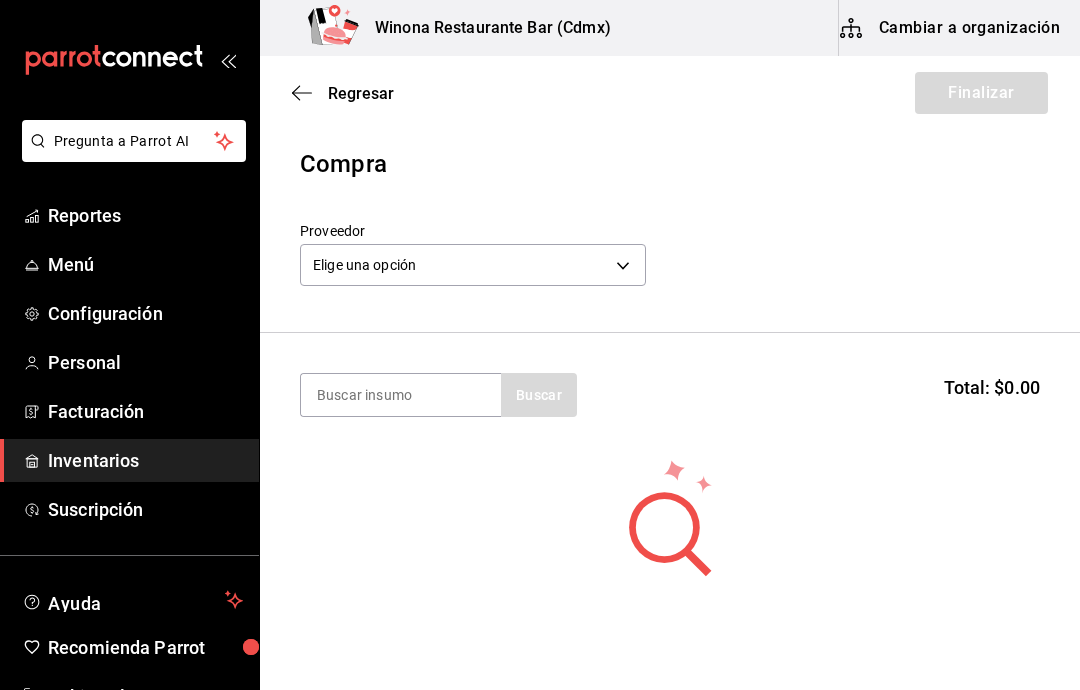 click on "Regresar Finalizar" at bounding box center (670, 93) 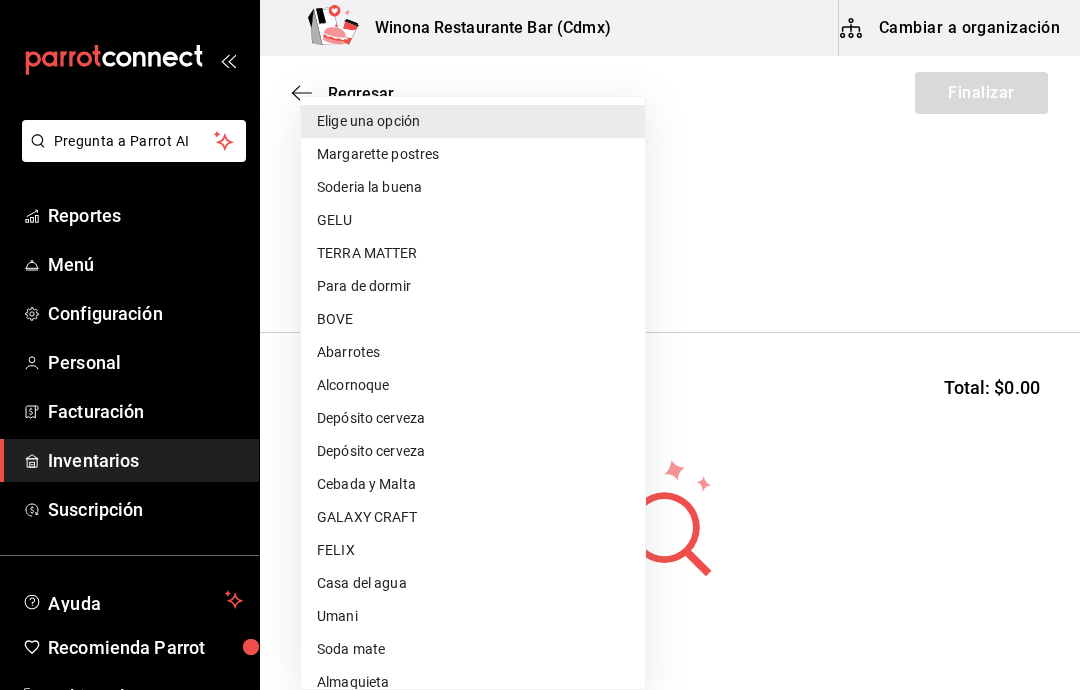 click on "Depósito cerveza" at bounding box center (473, 418) 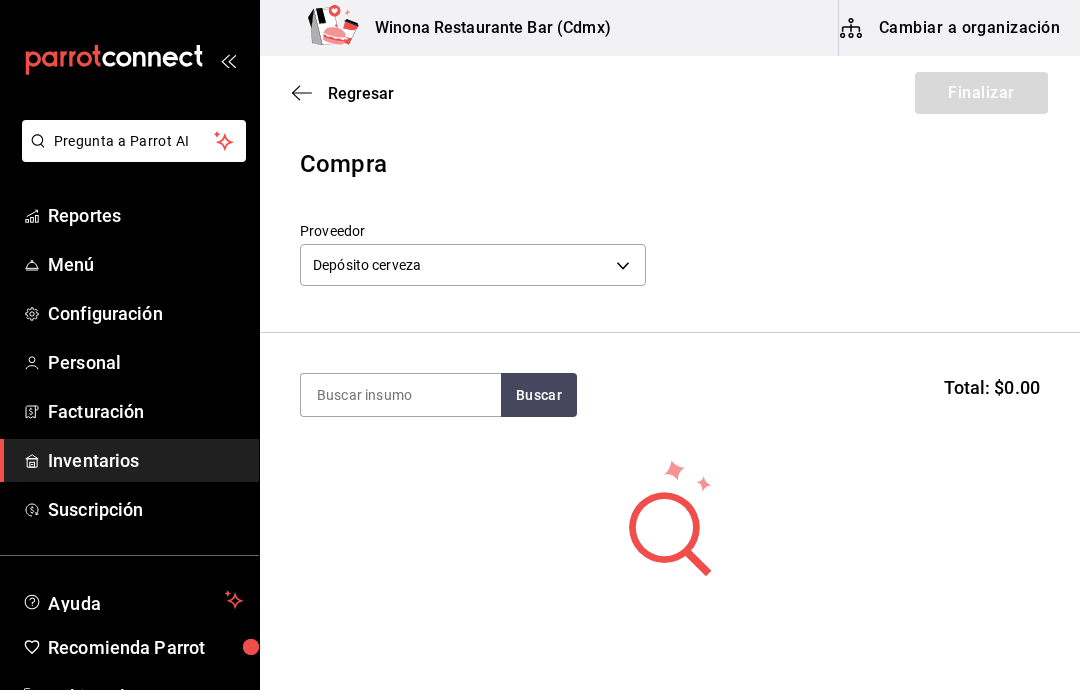 click at bounding box center [401, 395] 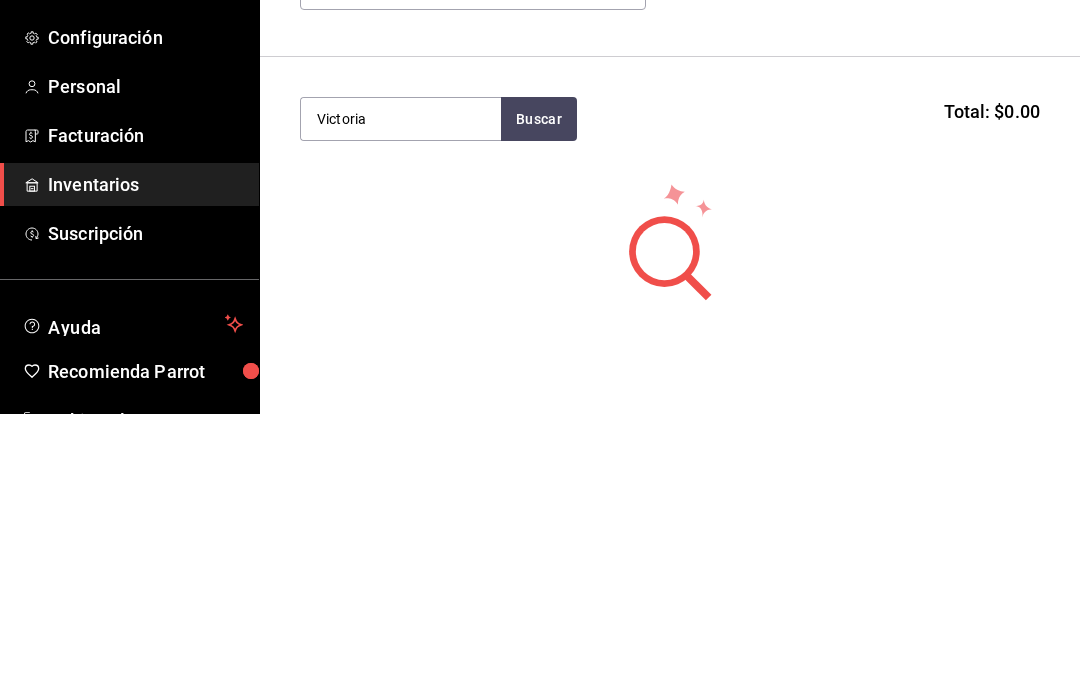 type on "Victoria" 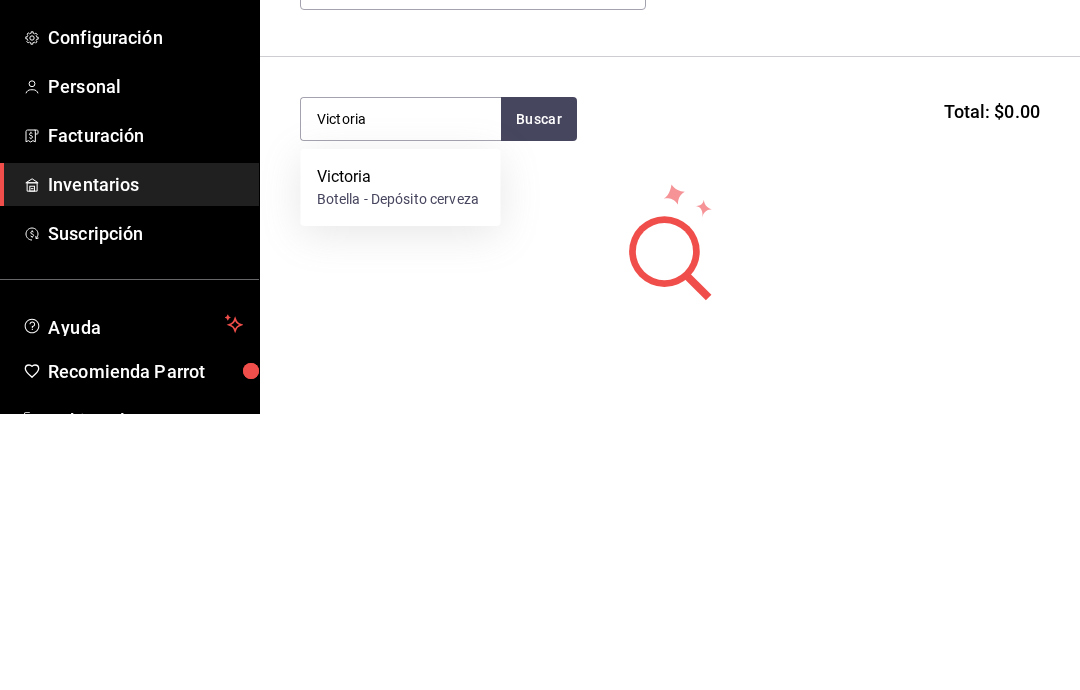 click on "[FIRST]  - Depósito cerveza" at bounding box center (401, 463) 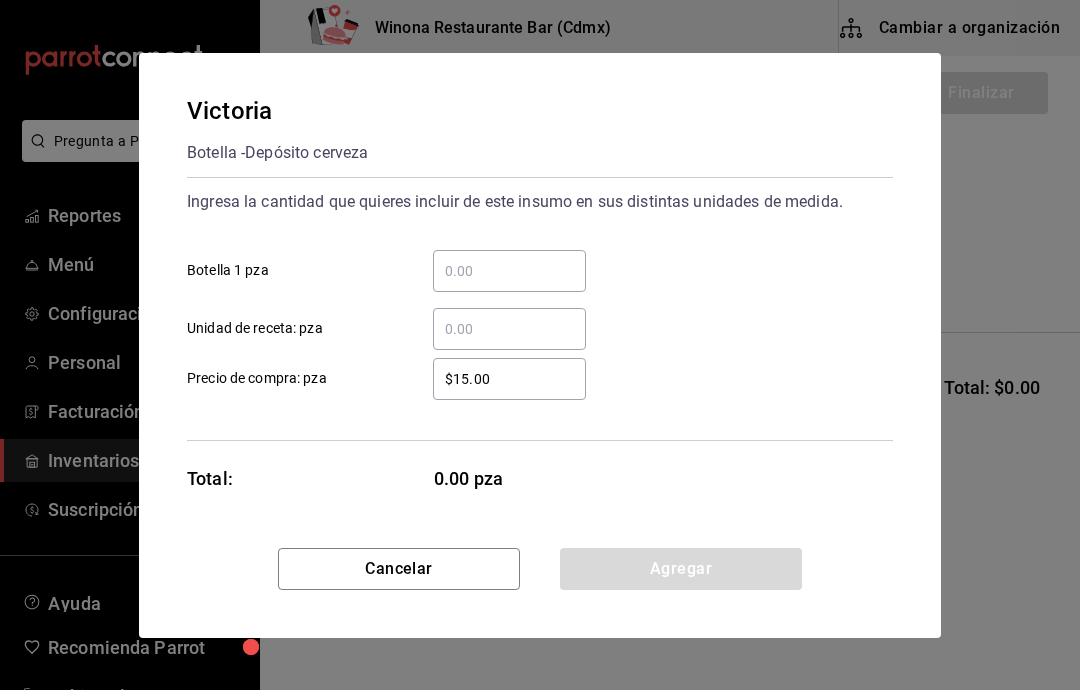click on "​" at bounding box center [509, 271] 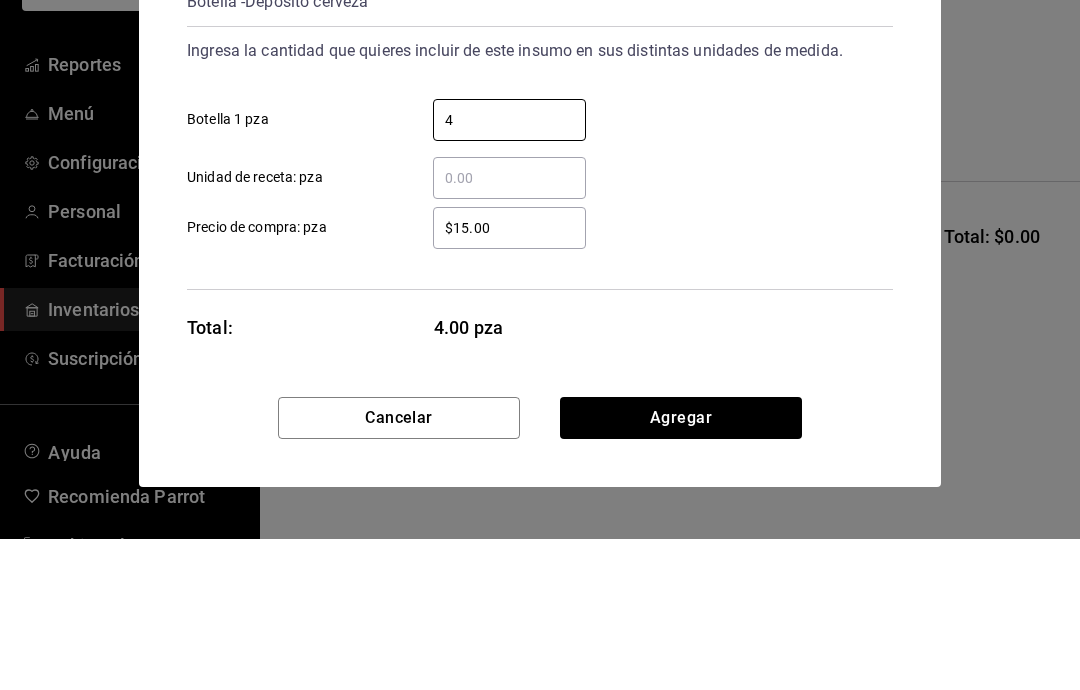 type on "48" 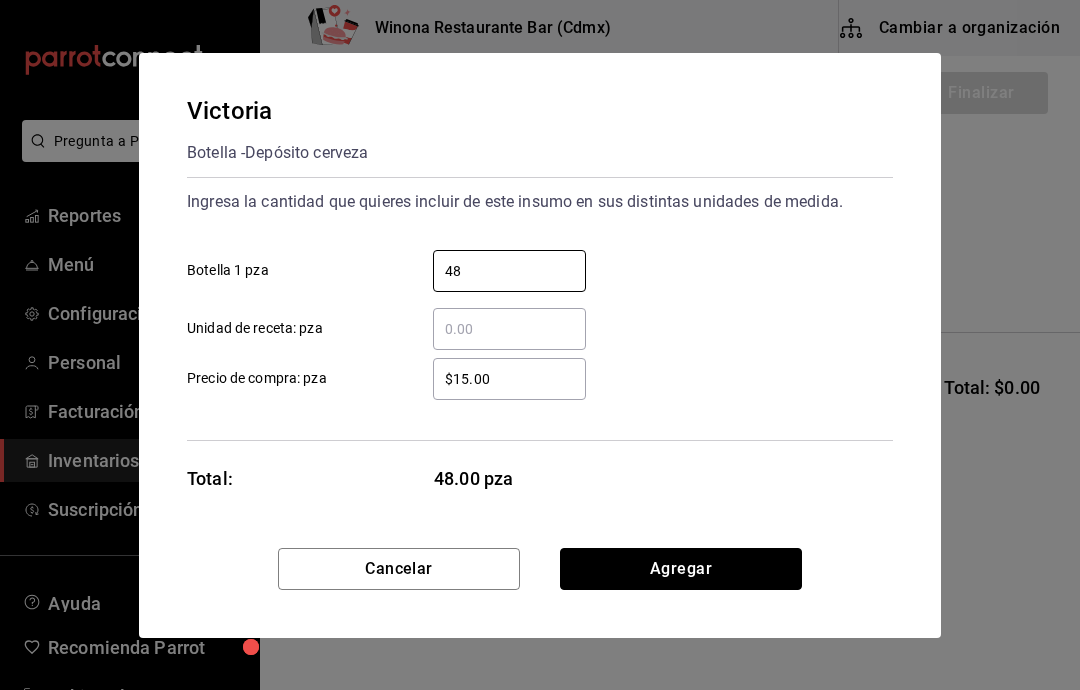 click on "Agregar" at bounding box center (681, 569) 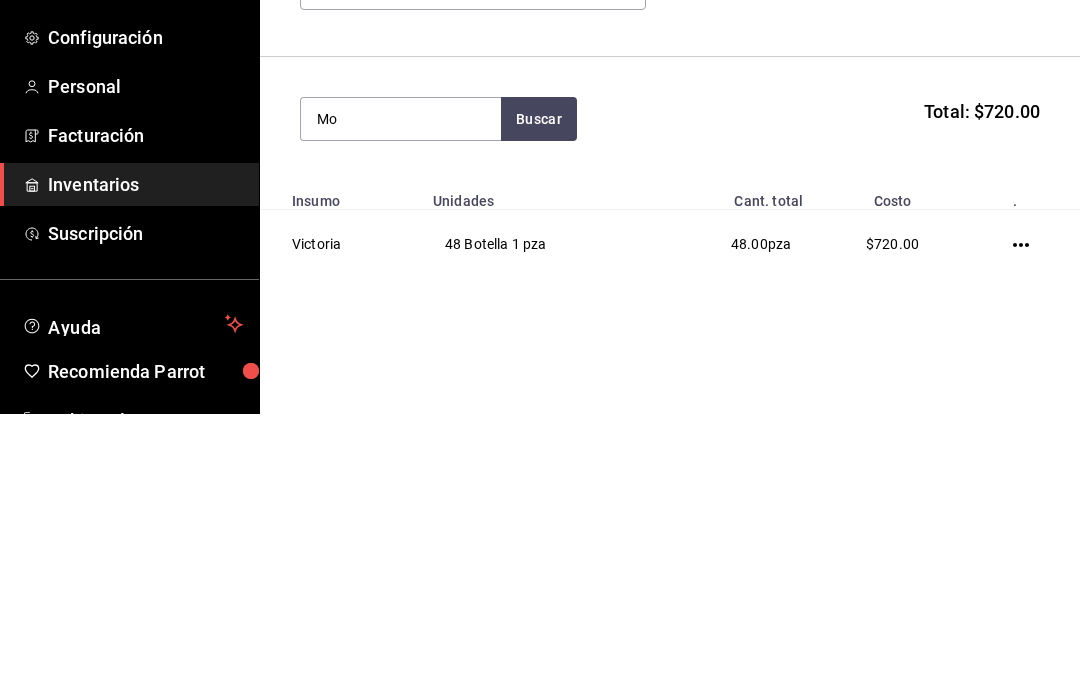 type on "M" 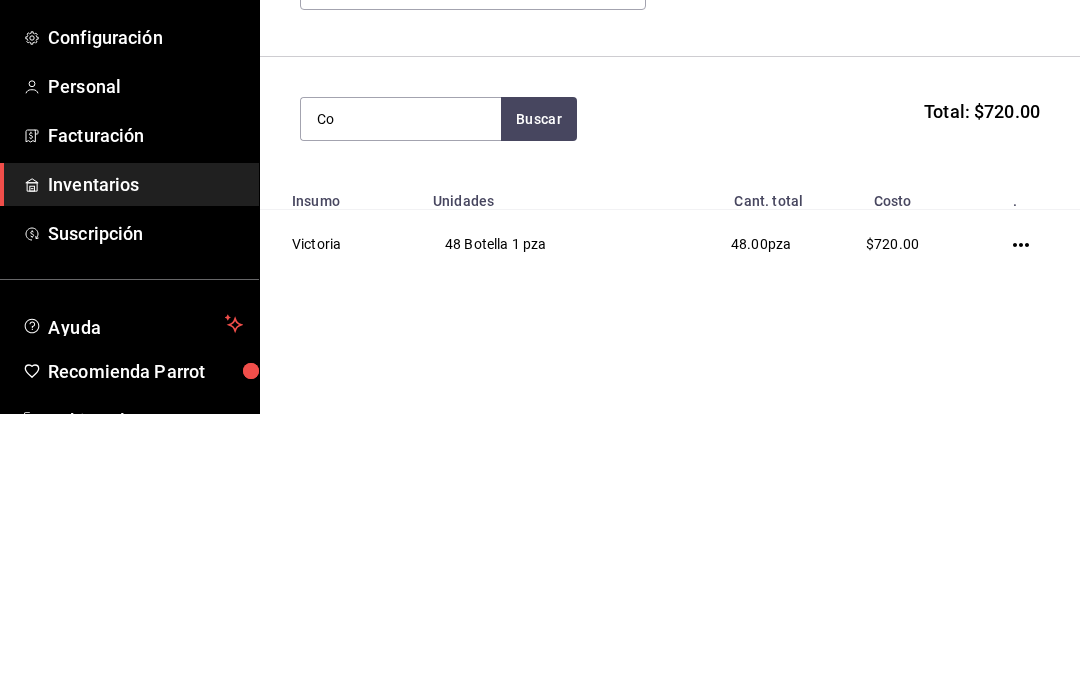 type on "C" 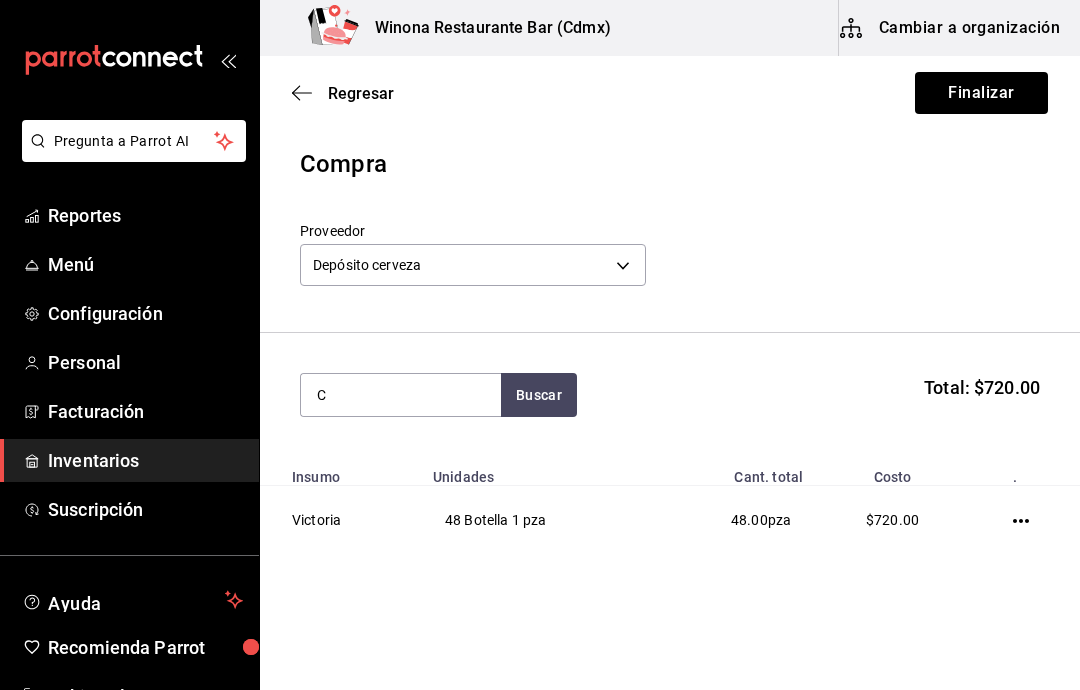 click on "C" at bounding box center [401, 395] 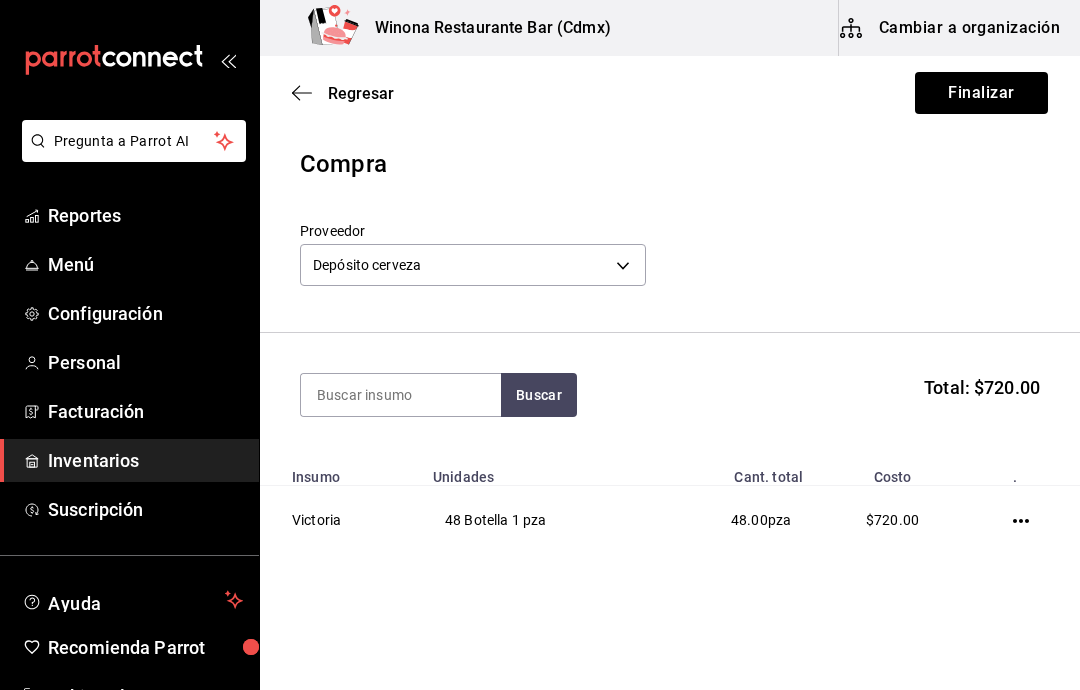 type 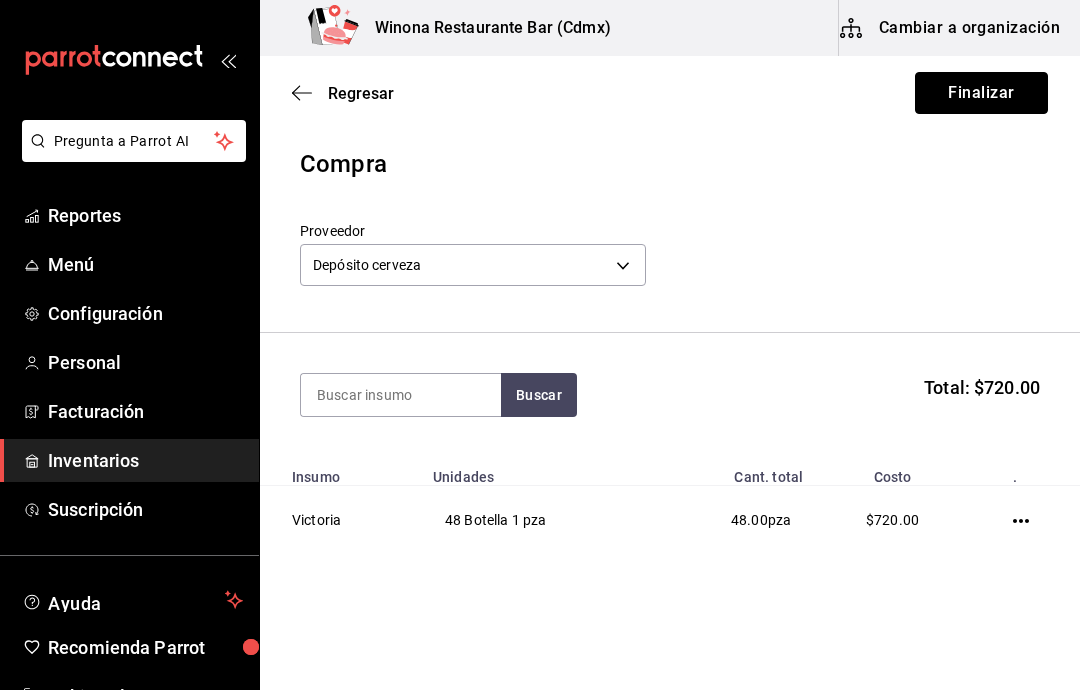 click on "Finalizar" at bounding box center [981, 93] 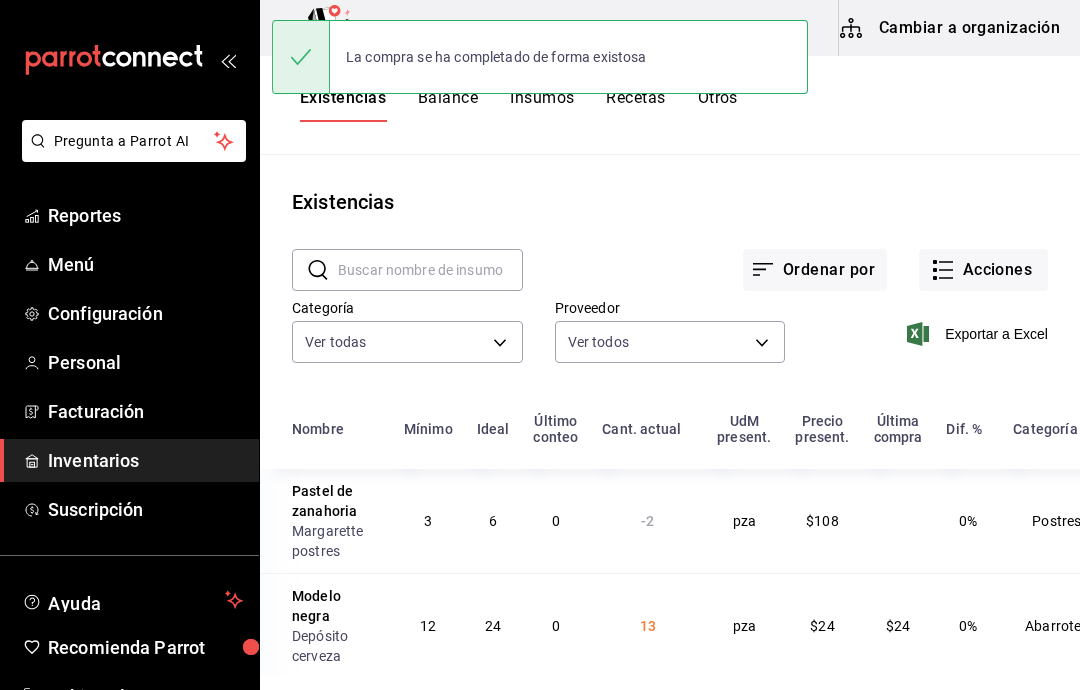 click on "Acciones" at bounding box center (983, 270) 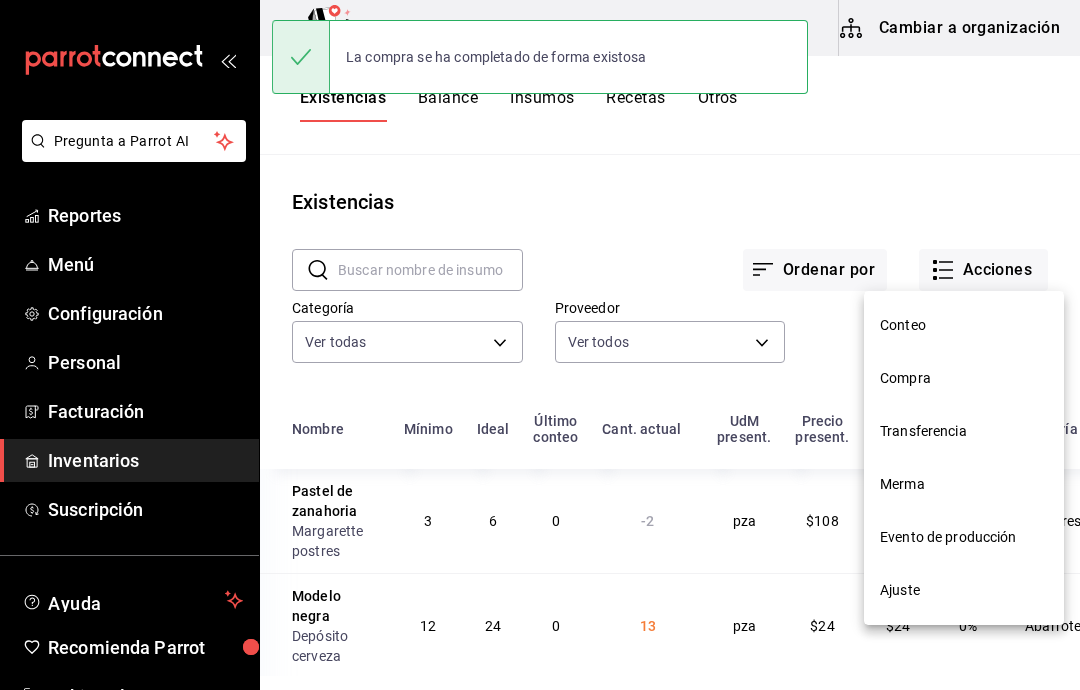 click on "Compra" at bounding box center (964, 378) 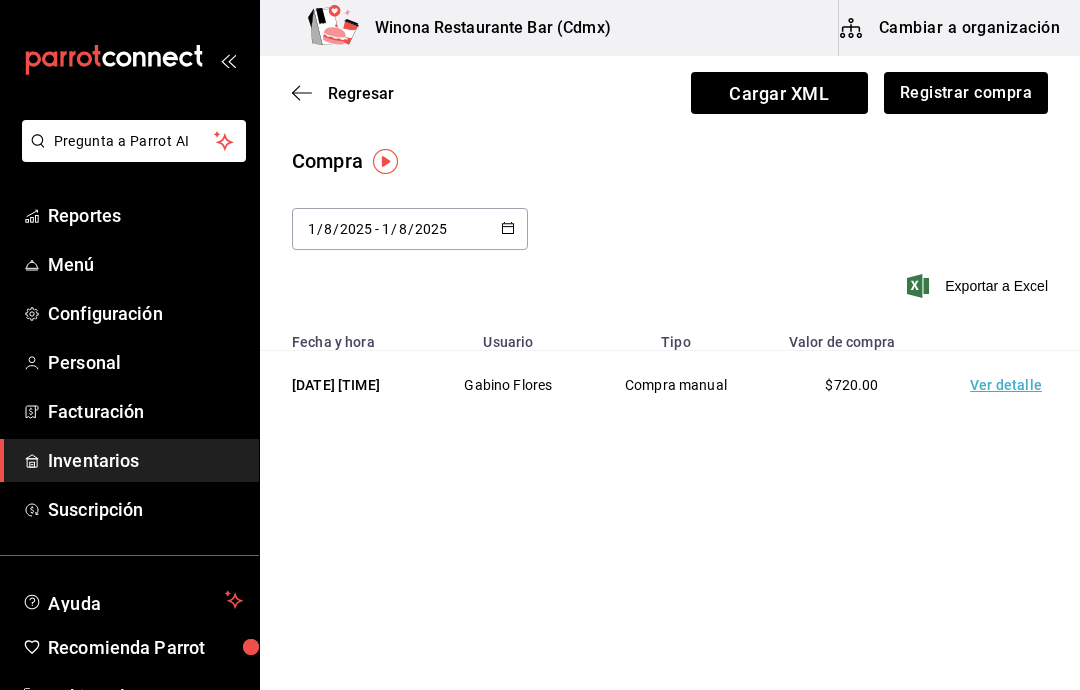 click on "Exportar a Excel" at bounding box center (979, 286) 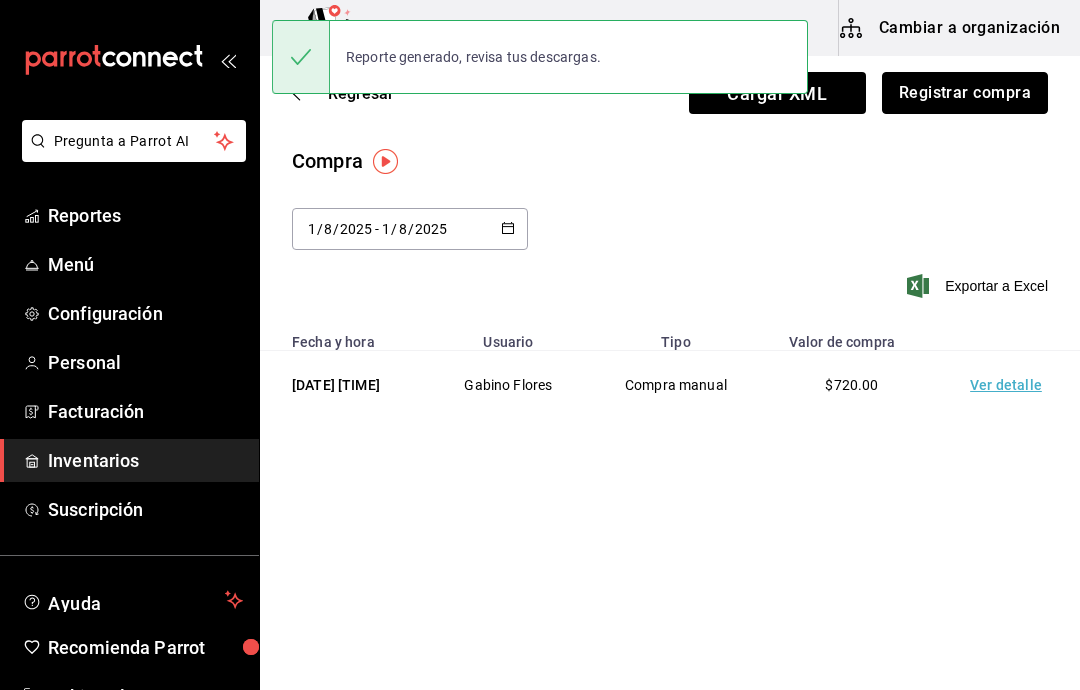 click on "Registrar compra" at bounding box center (965, 93) 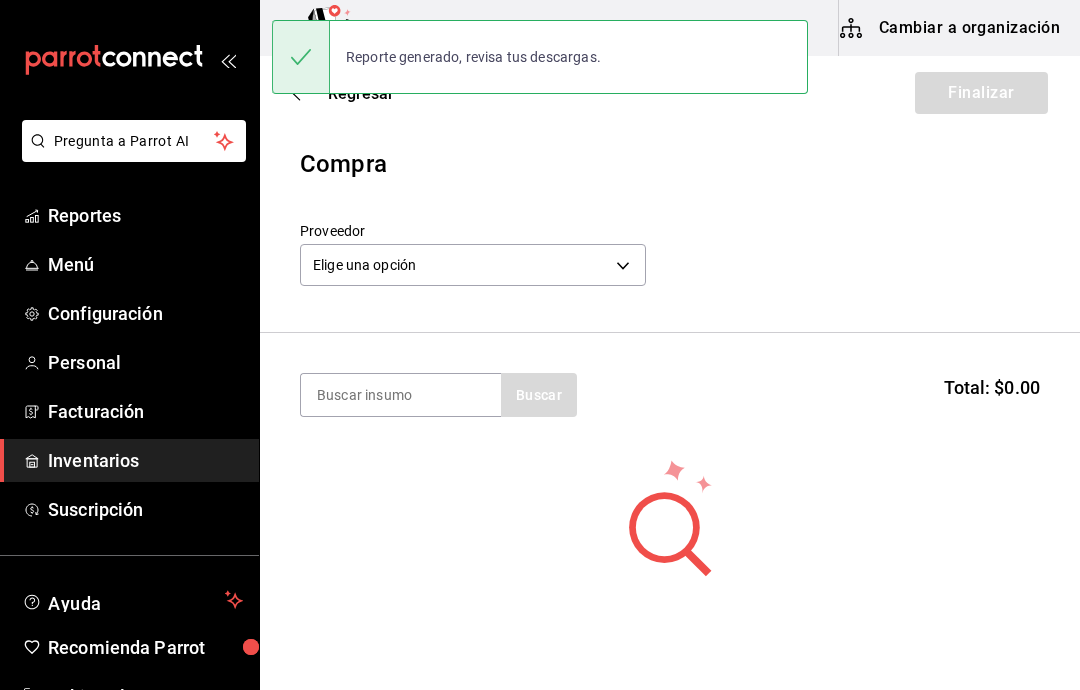 click on "Pregunta a Parrot AI Reportes   Menú   Configuración   Personal   Facturación   Inventarios   Suscripción   Ayuda Recomienda Parrot   [FIRST] [LAST]   Sugerir nueva función   Winona Restaurante Bar ([CITY]) Cambiar a organización Regresar Finalizar Compra Proveedor Elige una opción default Buscar Total: $0.00 No hay insumos a mostrar. Busca un insumo para agregarlo a la lista Reporte generado, revisa tus descargas. GANA 1 MES GRATIS EN TU SUSCRIPCIÓN AQUÍ ¿Recuerdas cómo empezó tu restaurante?
Hoy puedes ayudar a un colega a tener el mismo cambio que tú viviste.
Recomienda Parrot directamente desde tu Portal Administrador.
Es fácil y rápido.
🎁 Por cada restaurante que se una, ganas 1 mes gratis. Ver video tutorial Ir a video Pregunta a Parrot AI Reportes   Menú   Configuración   Personal   Facturación   Inventarios   Suscripción   Ayuda Recomienda Parrot   [FIRST] [LAST]   Sugerir nueva función   Editar Eliminar Visitar centro de ayuda [PHONE] [EMAIL]" at bounding box center (540, 288) 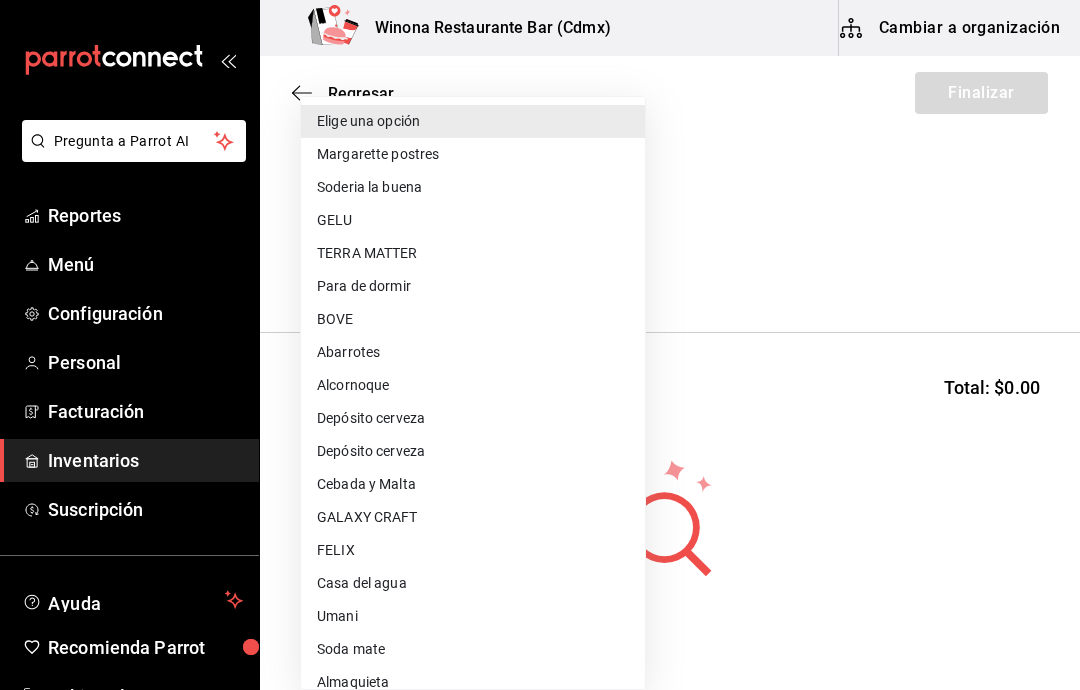 click on "Depósito cerveza" at bounding box center (473, 451) 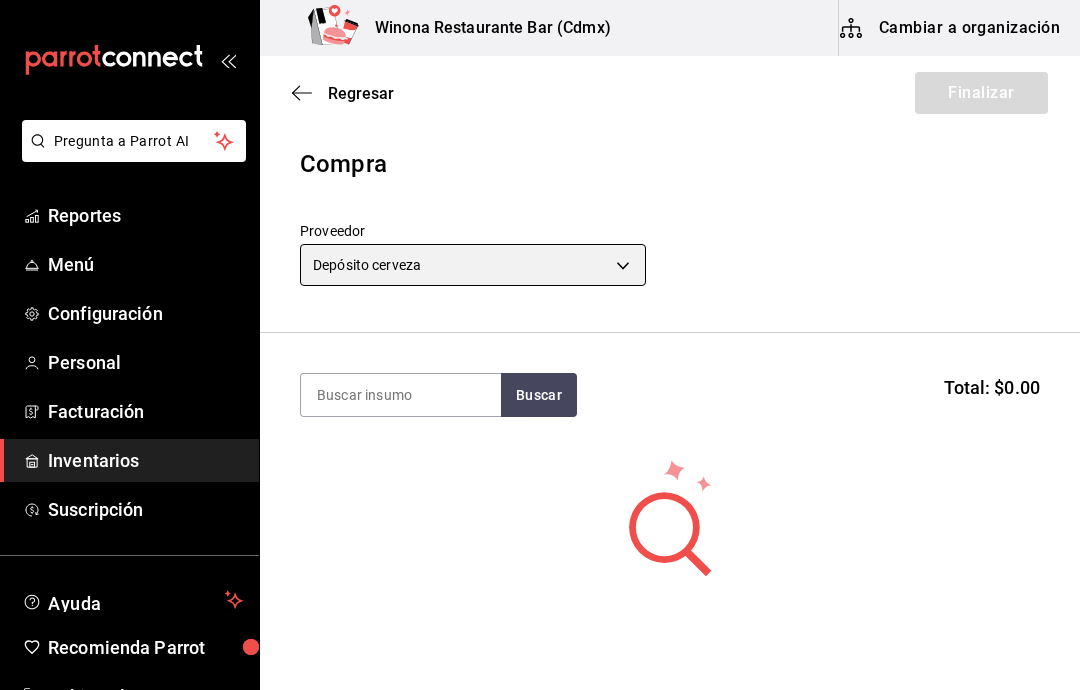 type on "fa73db7d-f909-46ee-b2c6-87535a0a0b5b" 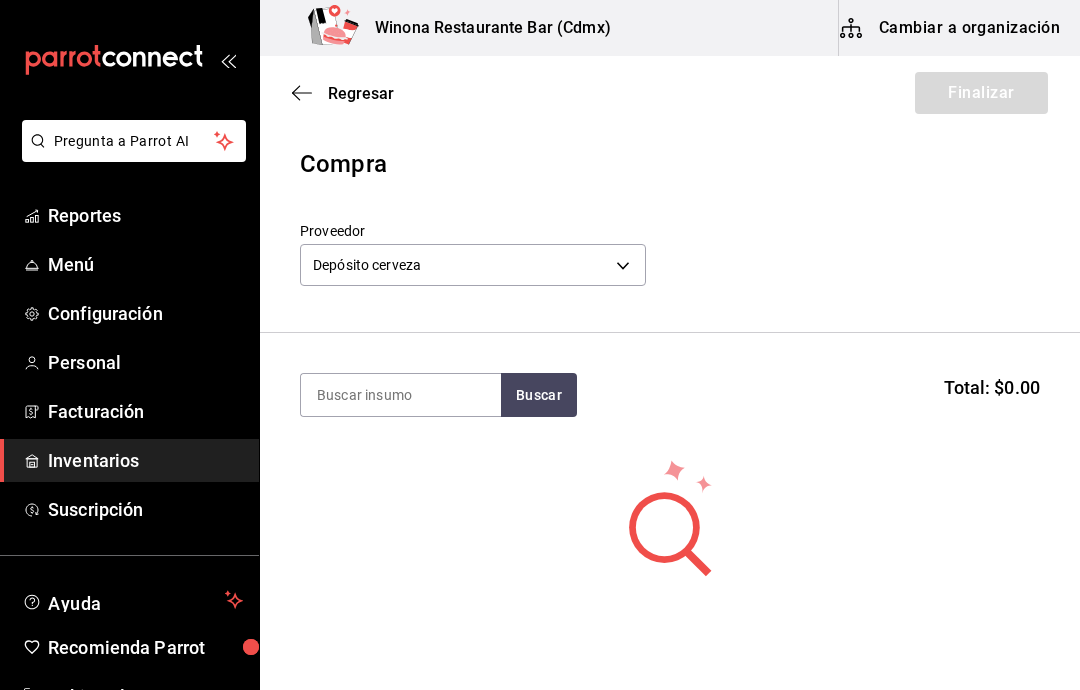 click at bounding box center (401, 395) 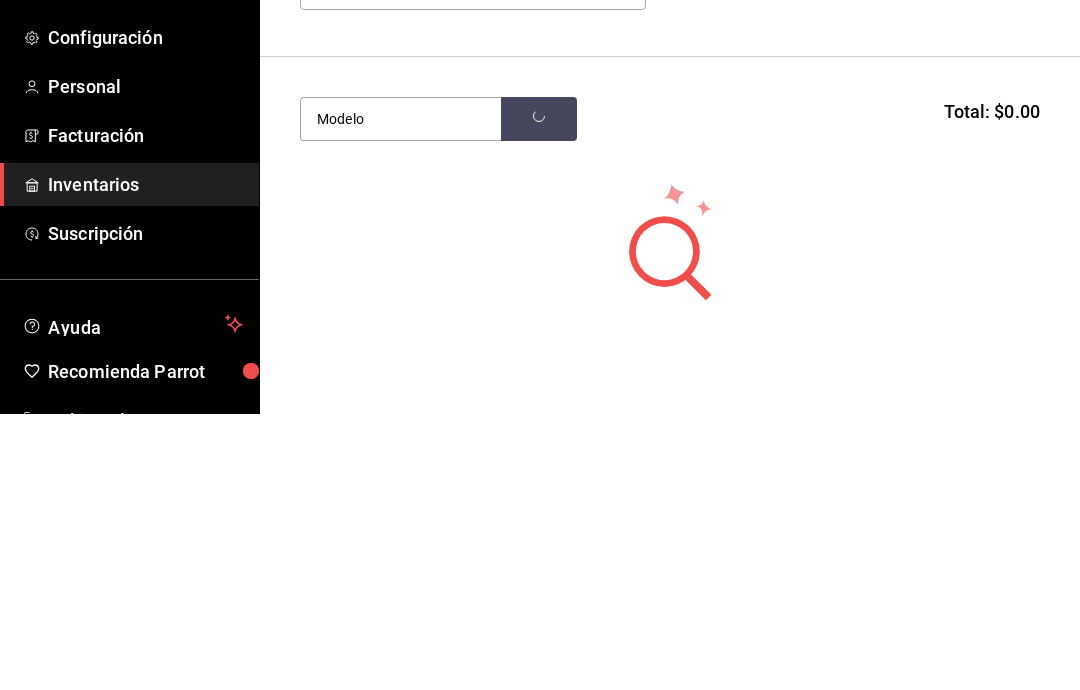 type on "Modelo" 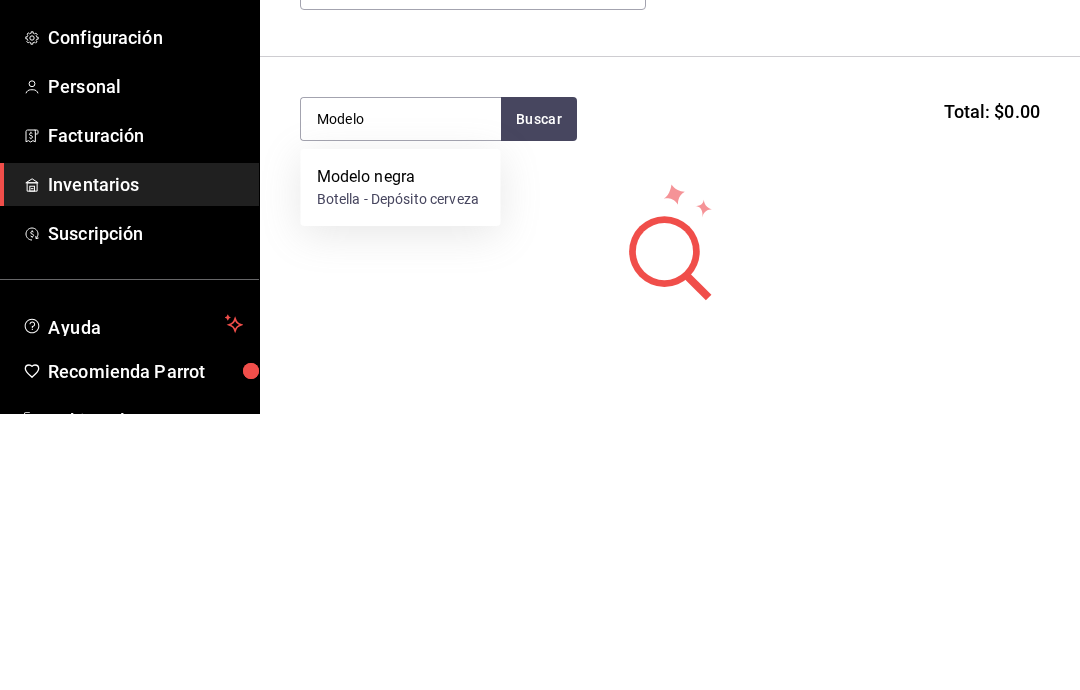 click on "Modelo negra" at bounding box center (398, 453) 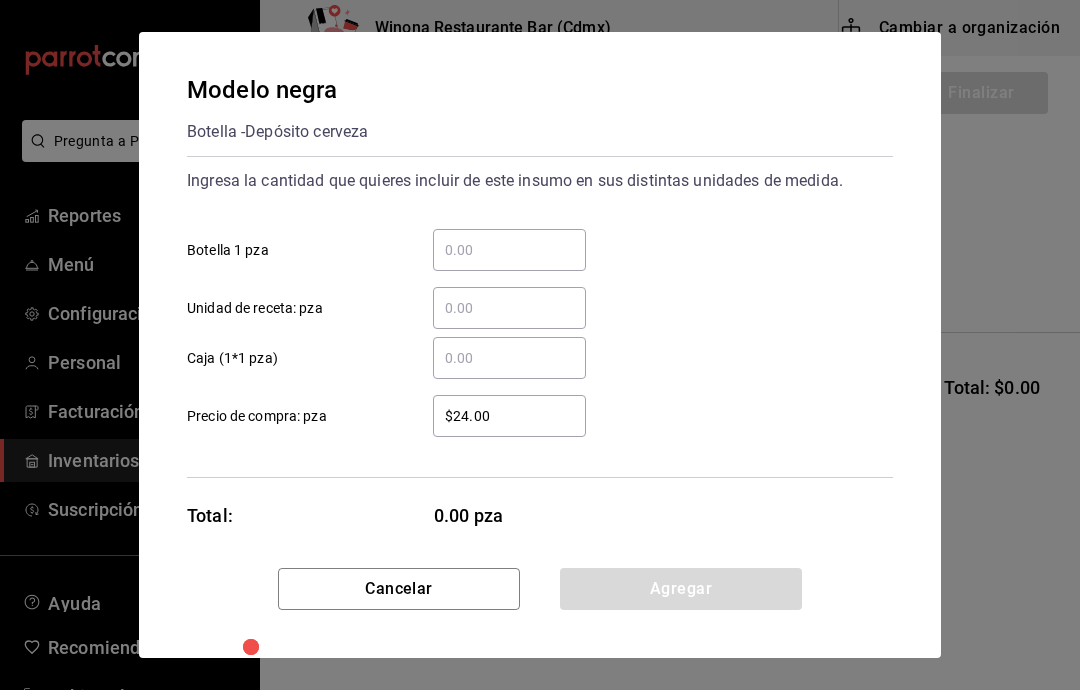 click on "​ Botella  1 pza" at bounding box center (509, 250) 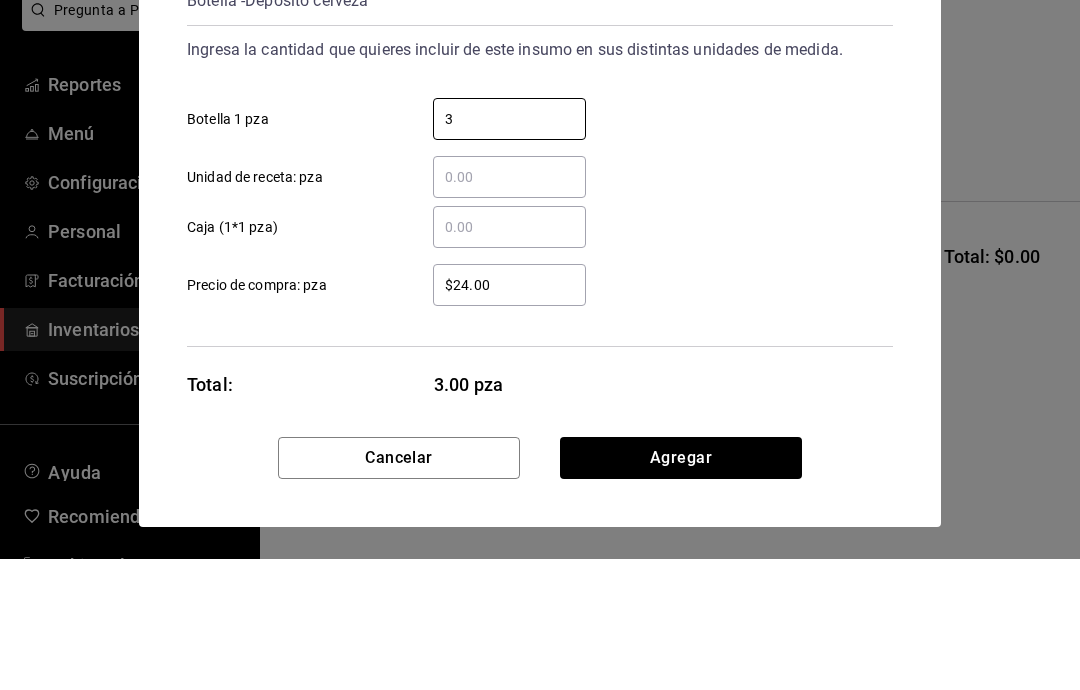 type on "36" 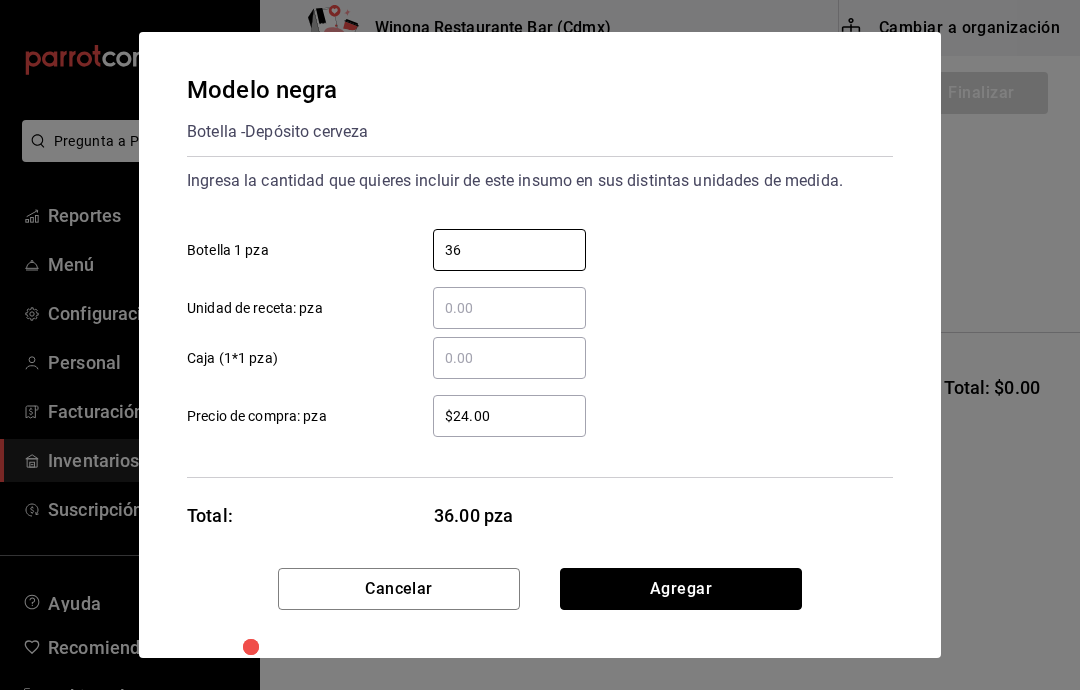 click on "Agregar" at bounding box center (681, 589) 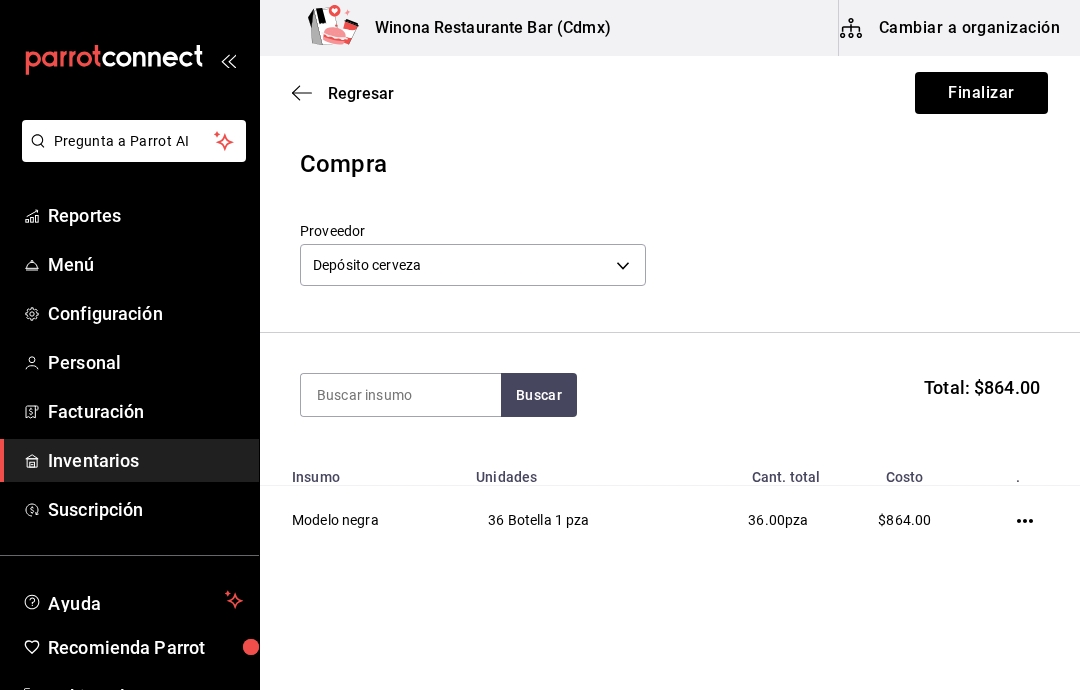 click at bounding box center (401, 395) 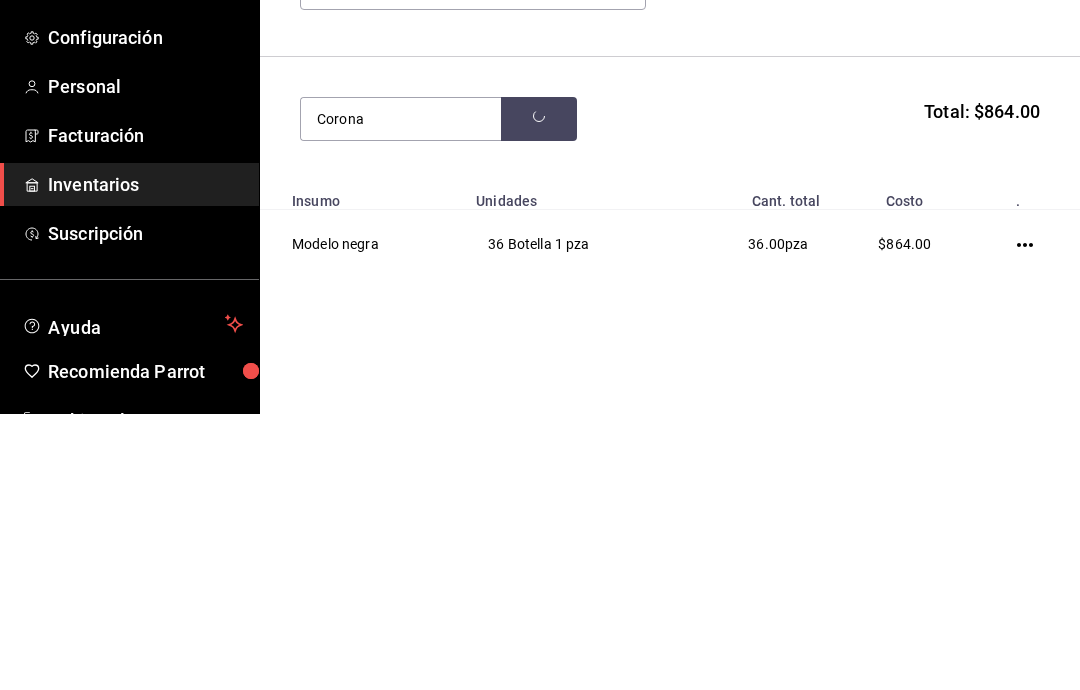 type on "Corona" 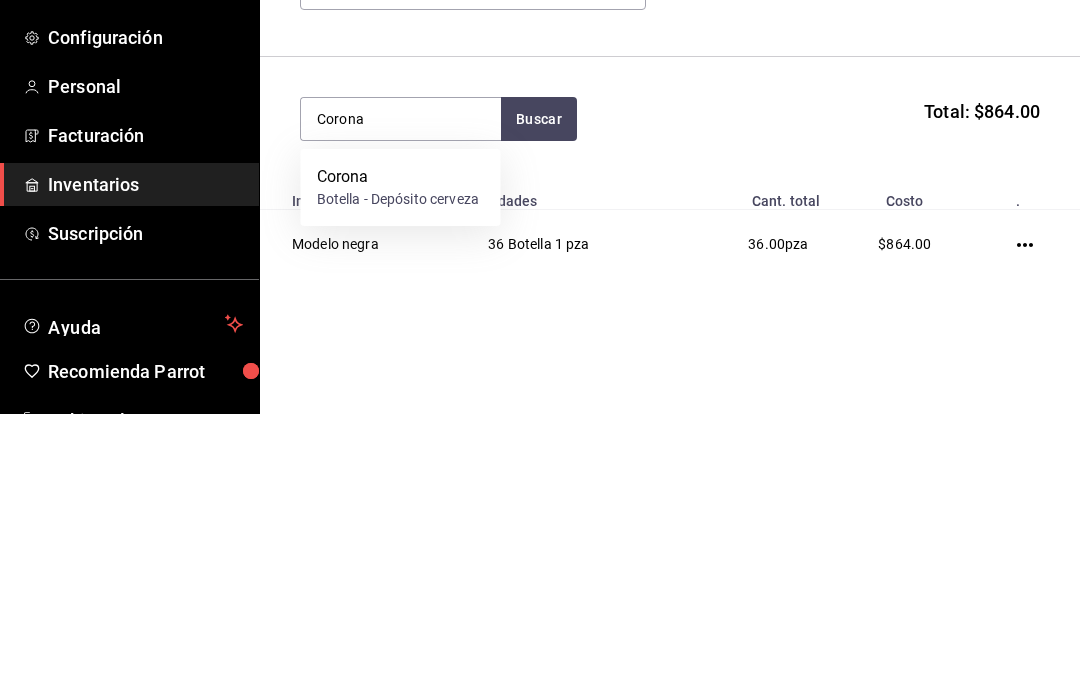 click on "Corona" at bounding box center [398, 453] 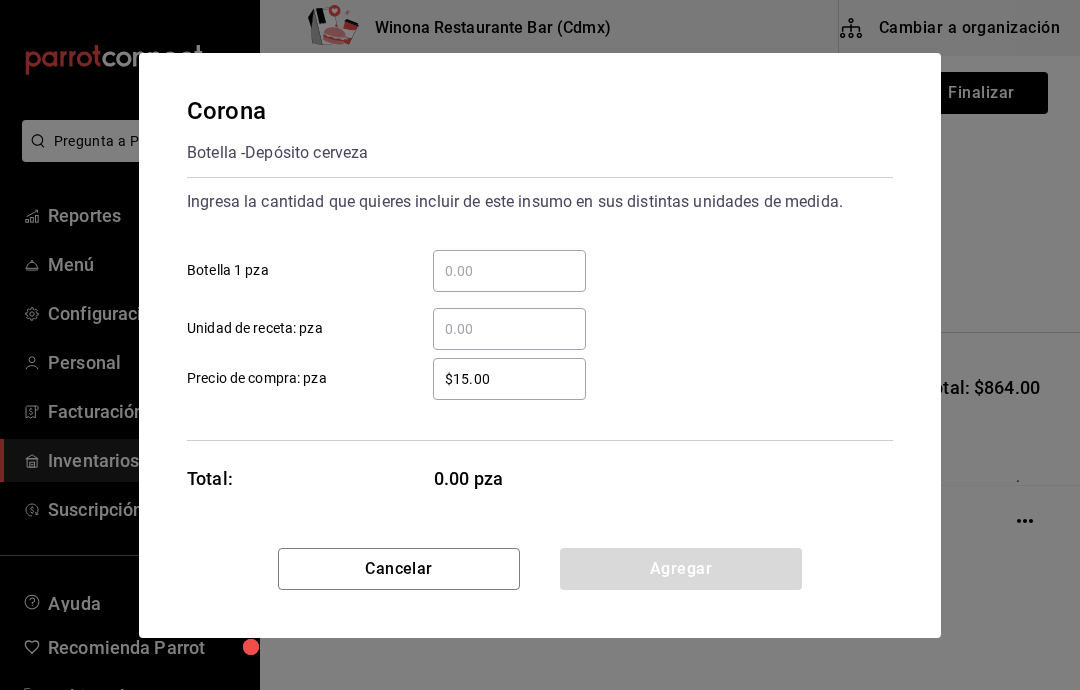 click on "​ Botella 1 pza" at bounding box center (509, 271) 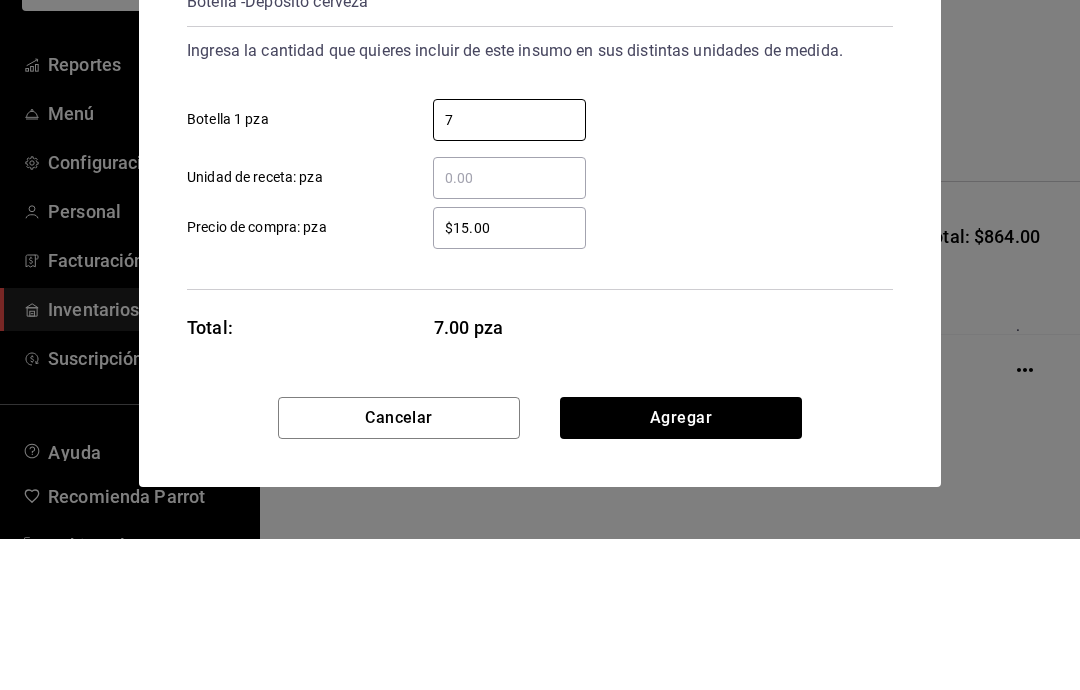 type on "72" 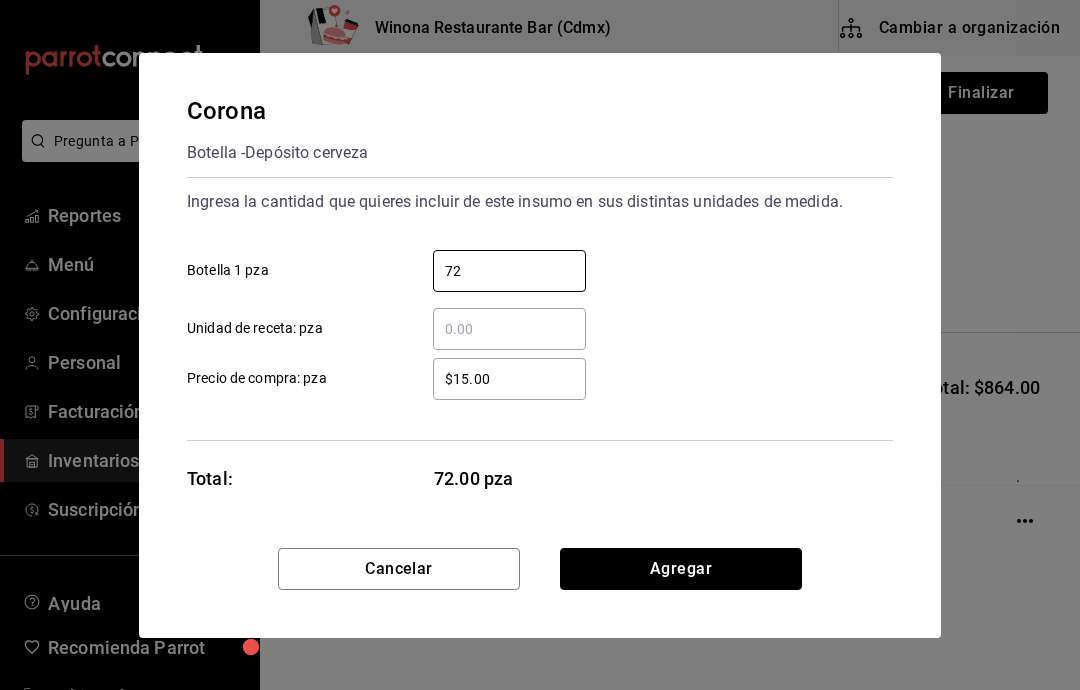 click on "Agregar" at bounding box center (681, 569) 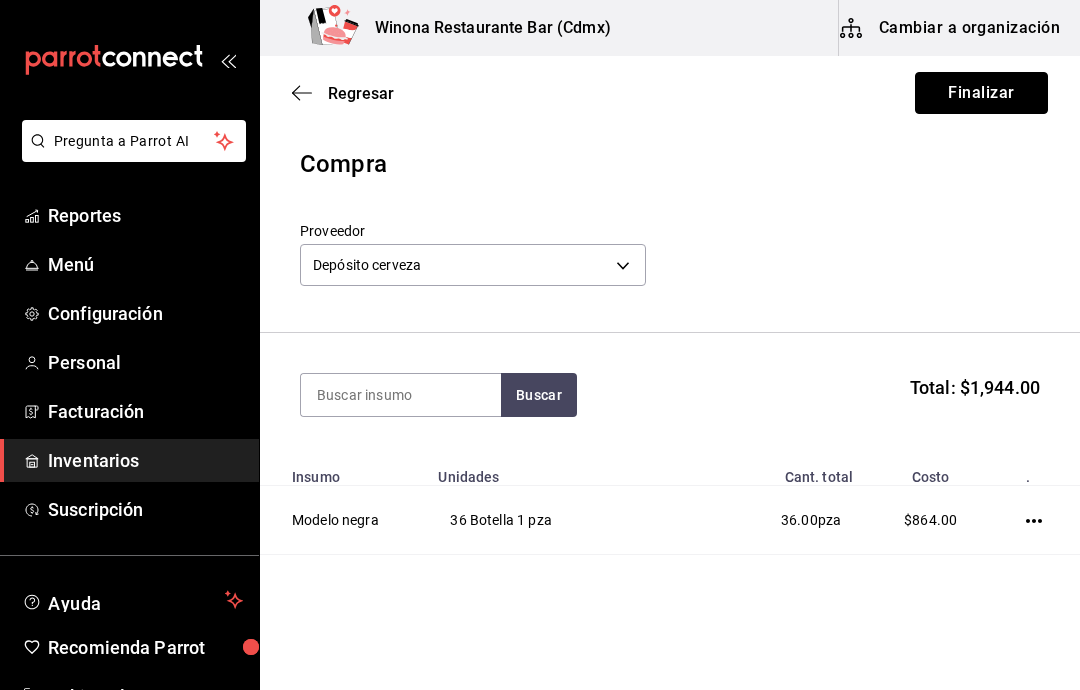 click on "Finalizar" at bounding box center (981, 93) 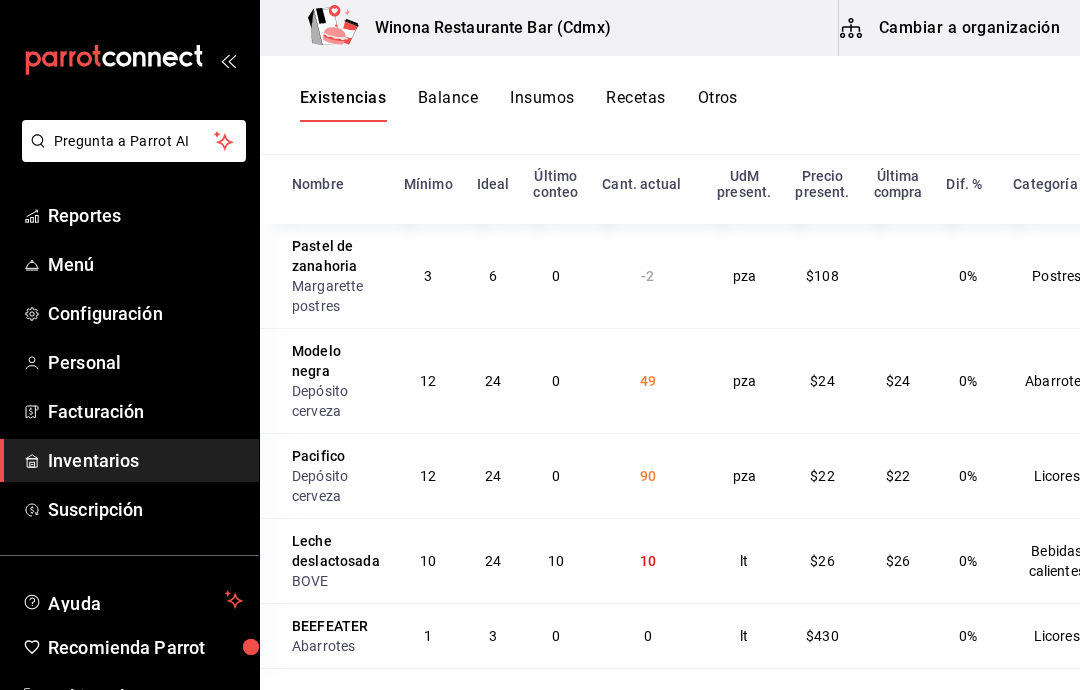scroll, scrollTop: 245, scrollLeft: 0, axis: vertical 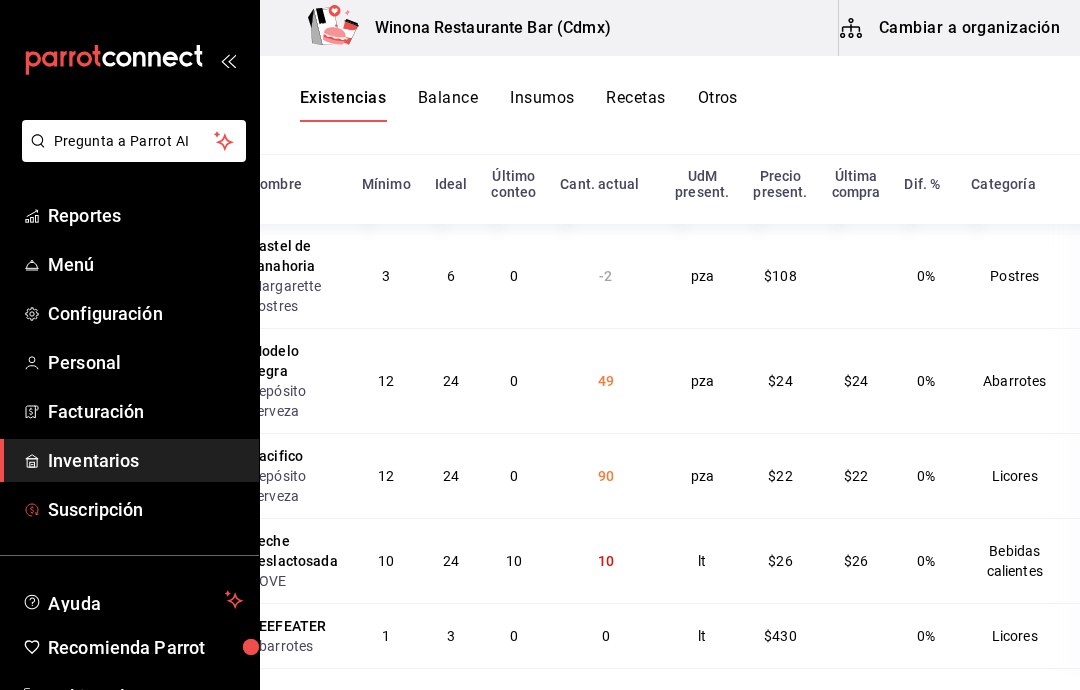 click on "Suscripción" at bounding box center [145, 509] 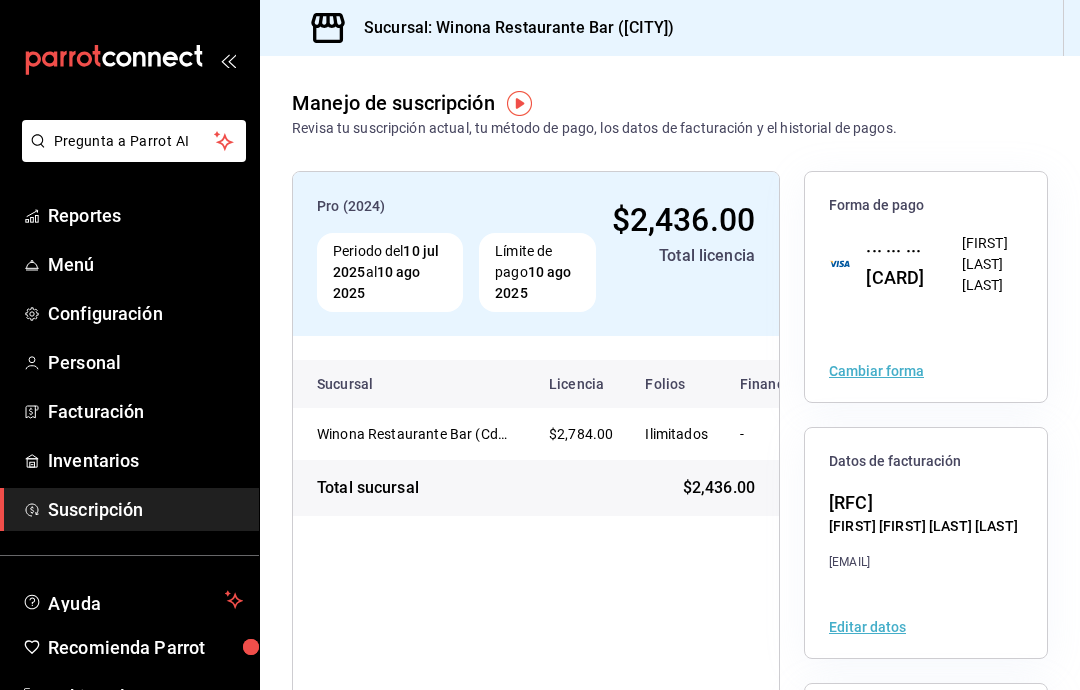 click on "Cambiar forma" at bounding box center [876, 371] 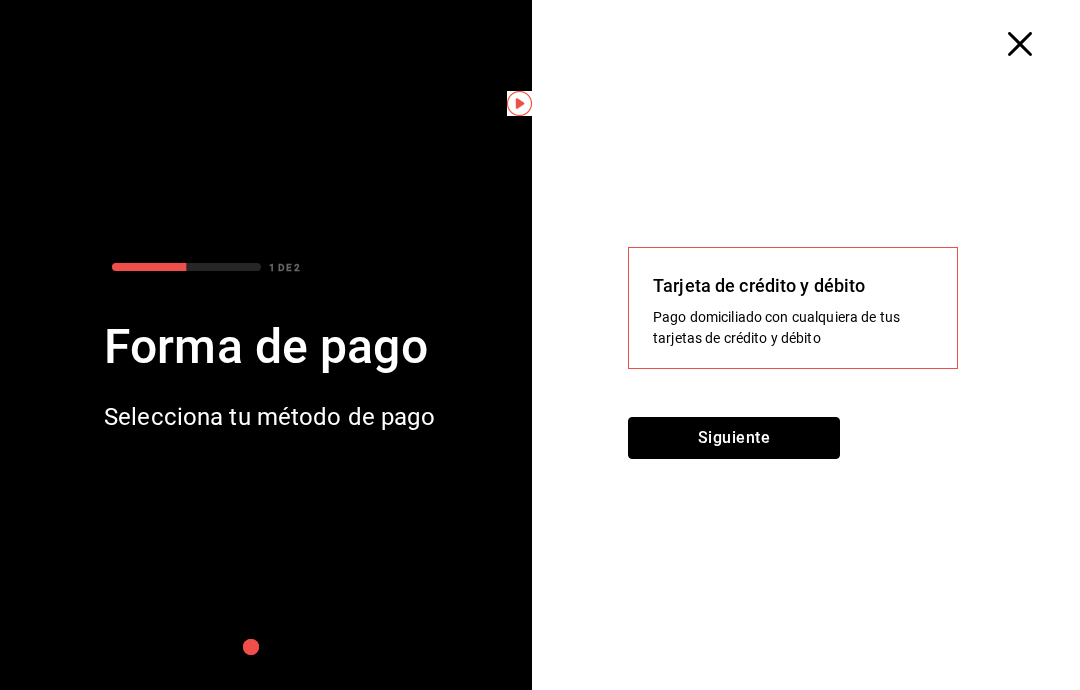 click on "Siguiente" at bounding box center (734, 438) 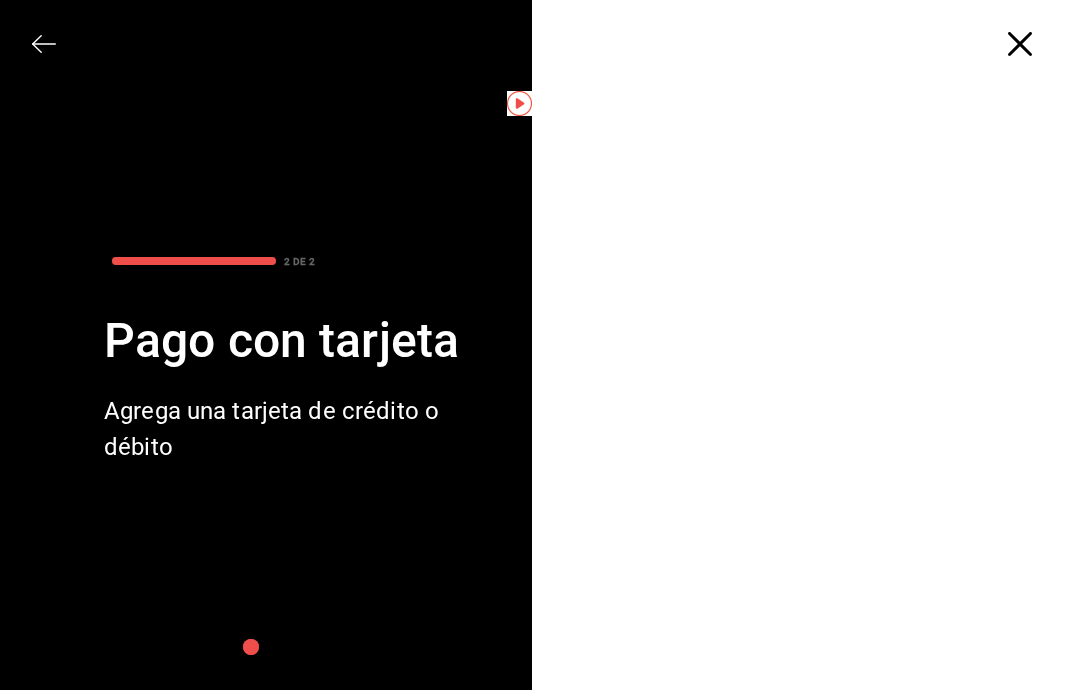 click 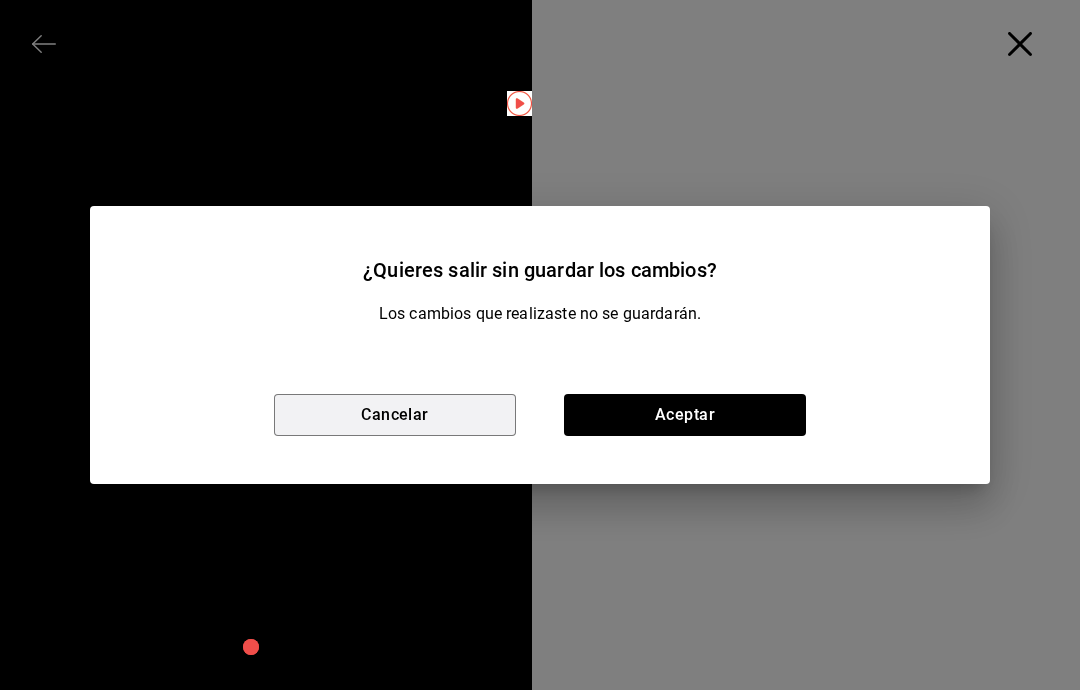 click on "Cancelar" at bounding box center (395, 415) 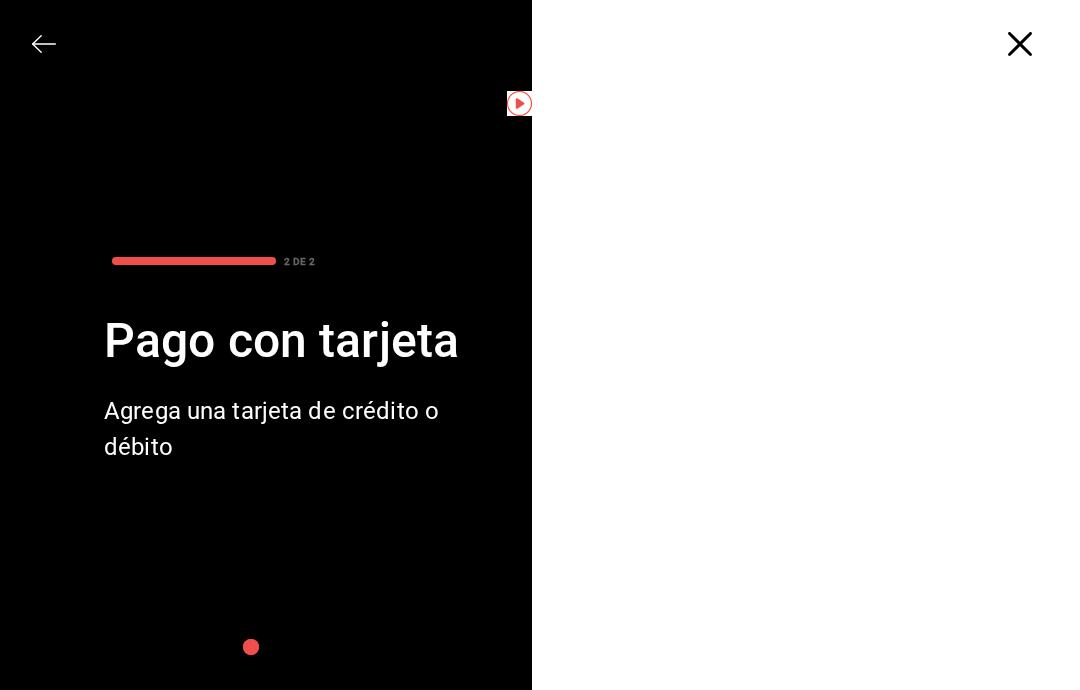 click at bounding box center (1030, 44) 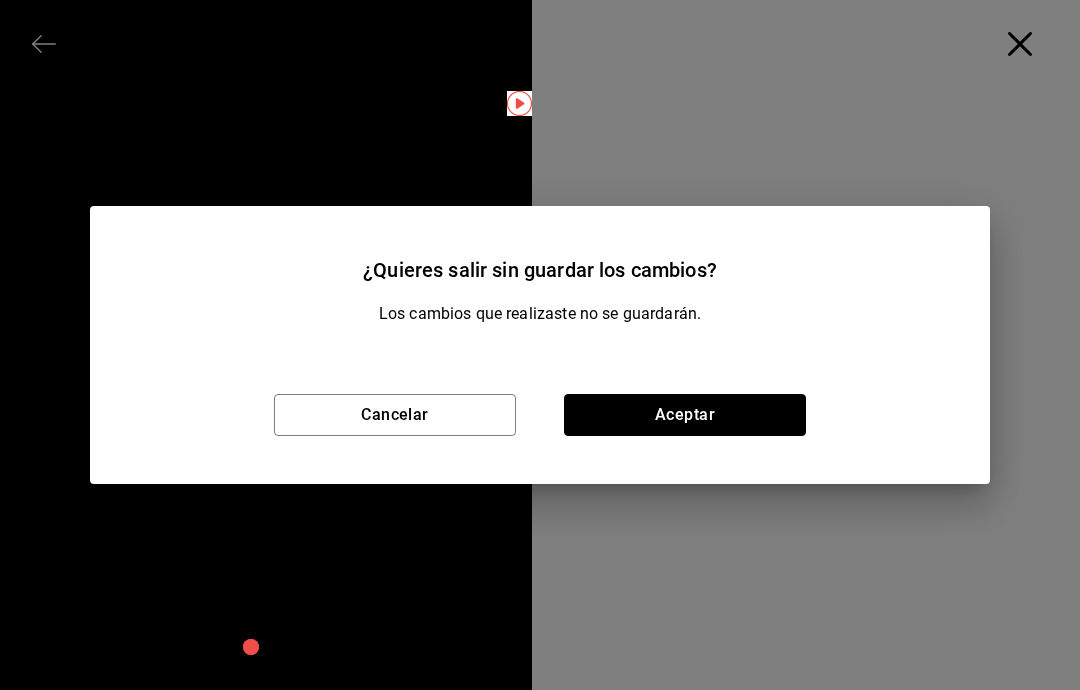 click on "Aceptar" at bounding box center [685, 415] 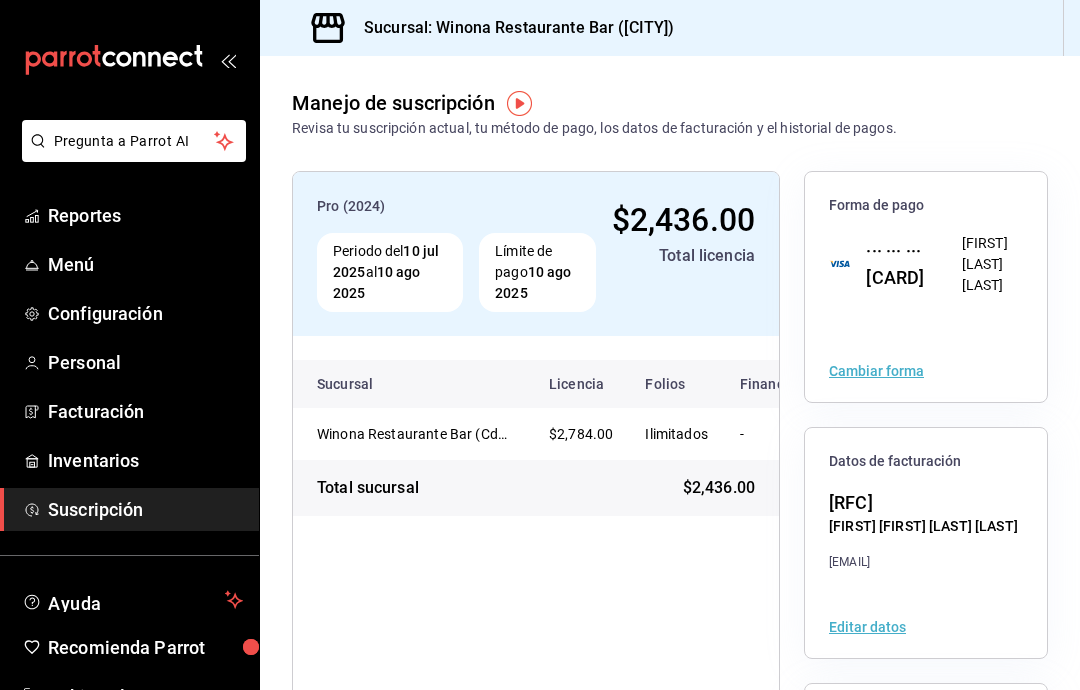 click on "Cambiar forma" at bounding box center [876, 371] 